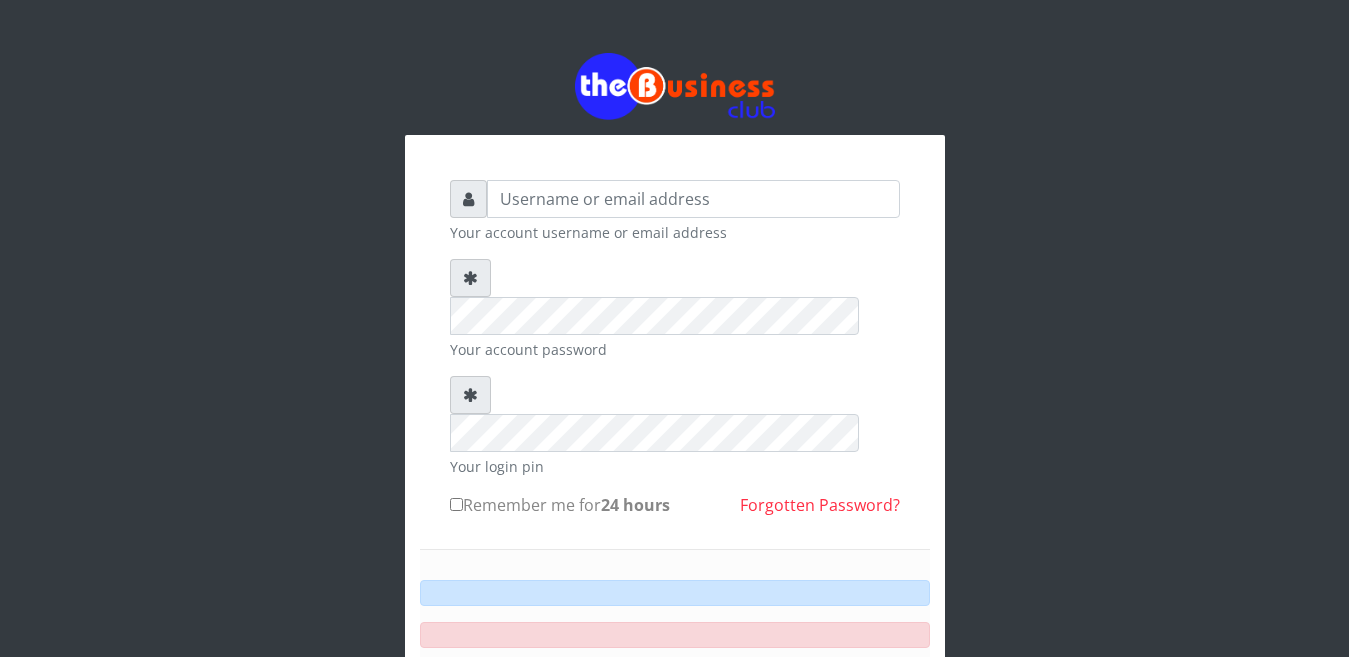 scroll, scrollTop: 0, scrollLeft: 0, axis: both 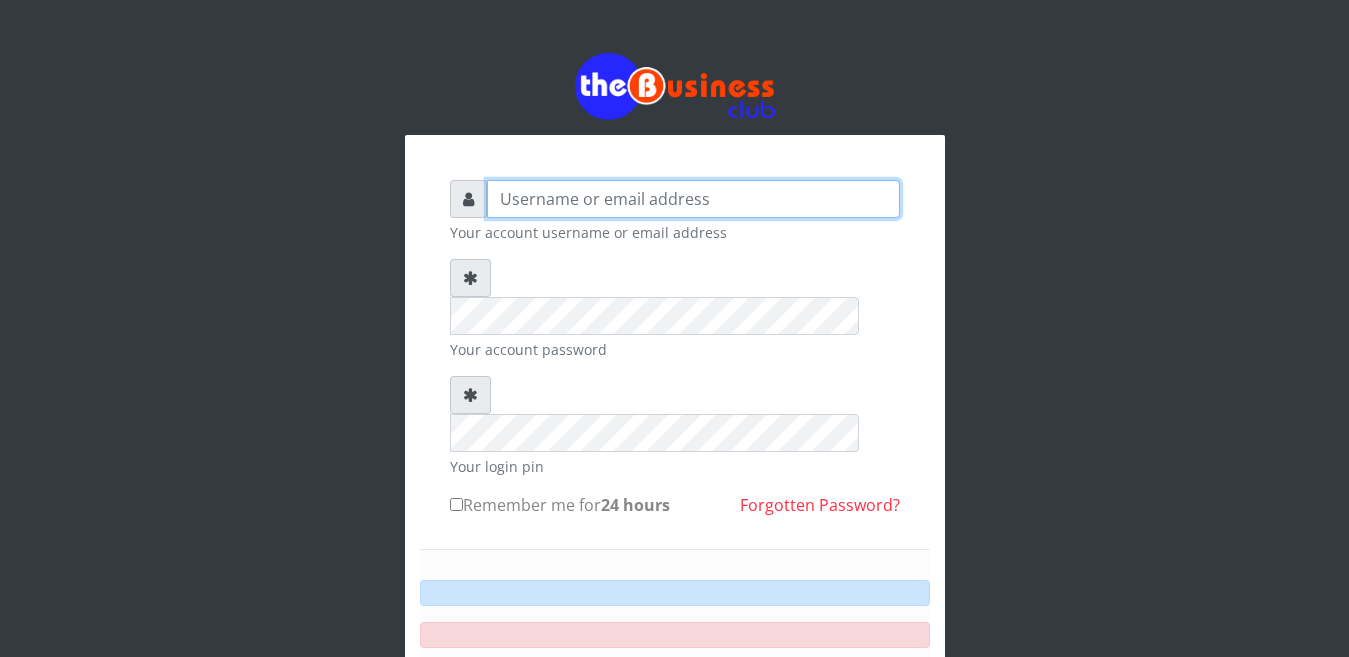 type on "[FIRST] [LAST]" 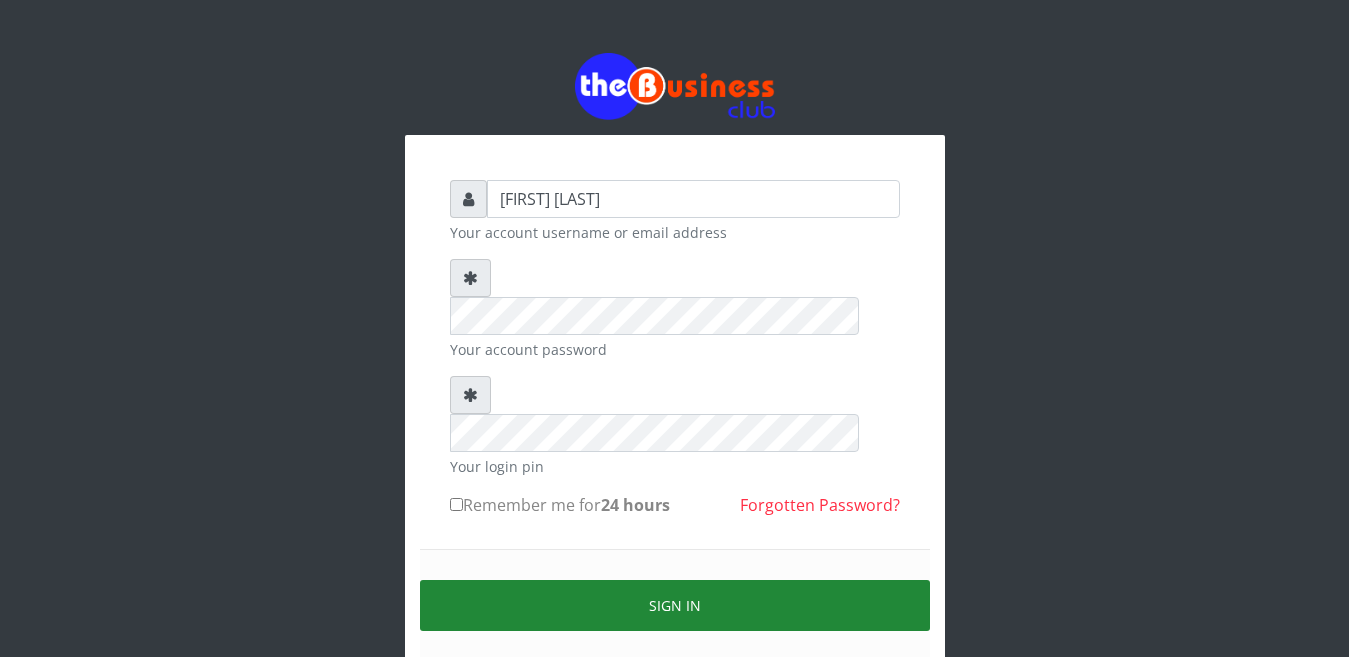click on "Sign in" at bounding box center [675, 605] 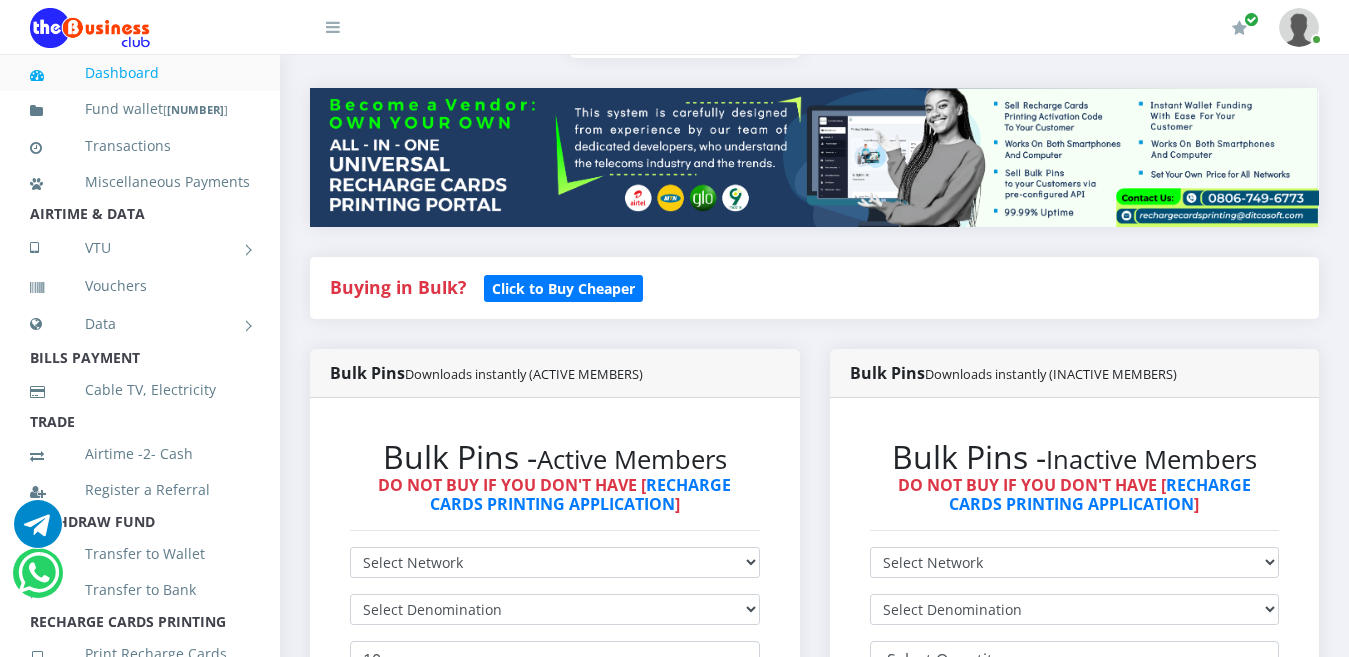scroll, scrollTop: 300, scrollLeft: 0, axis: vertical 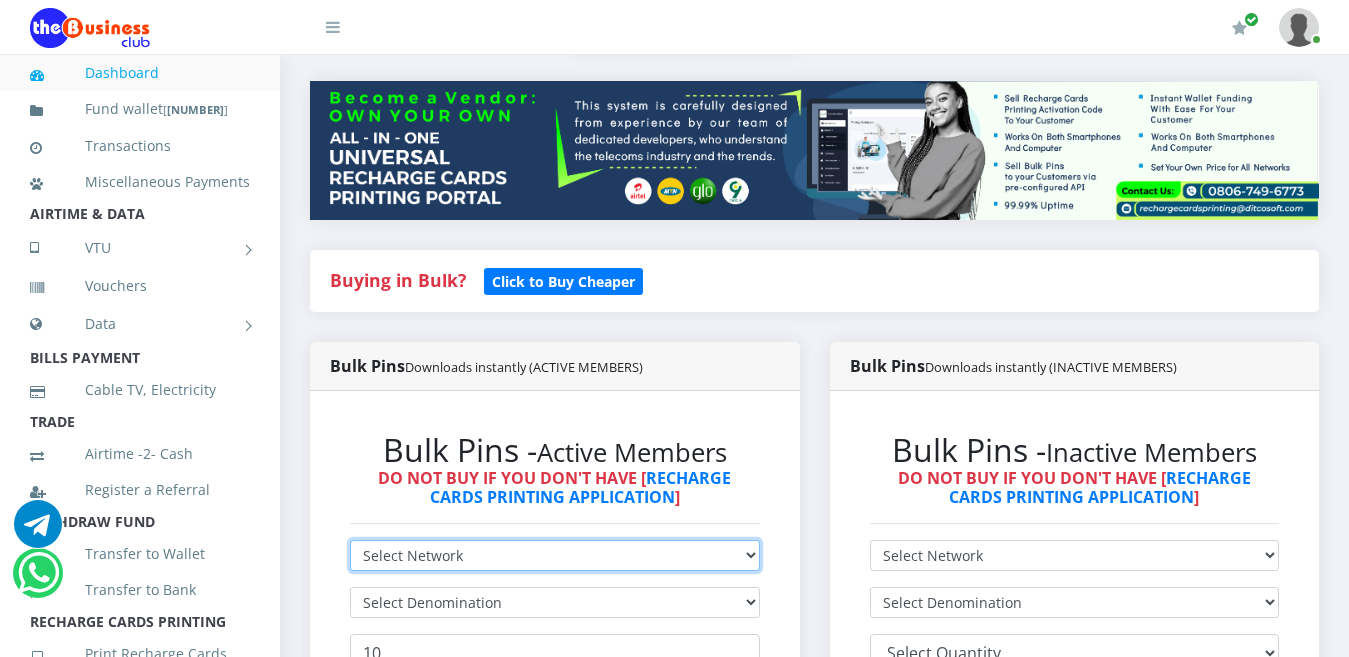click on "Select Network
MTN
Globacom
9Mobile
Airtel" at bounding box center [555, 555] 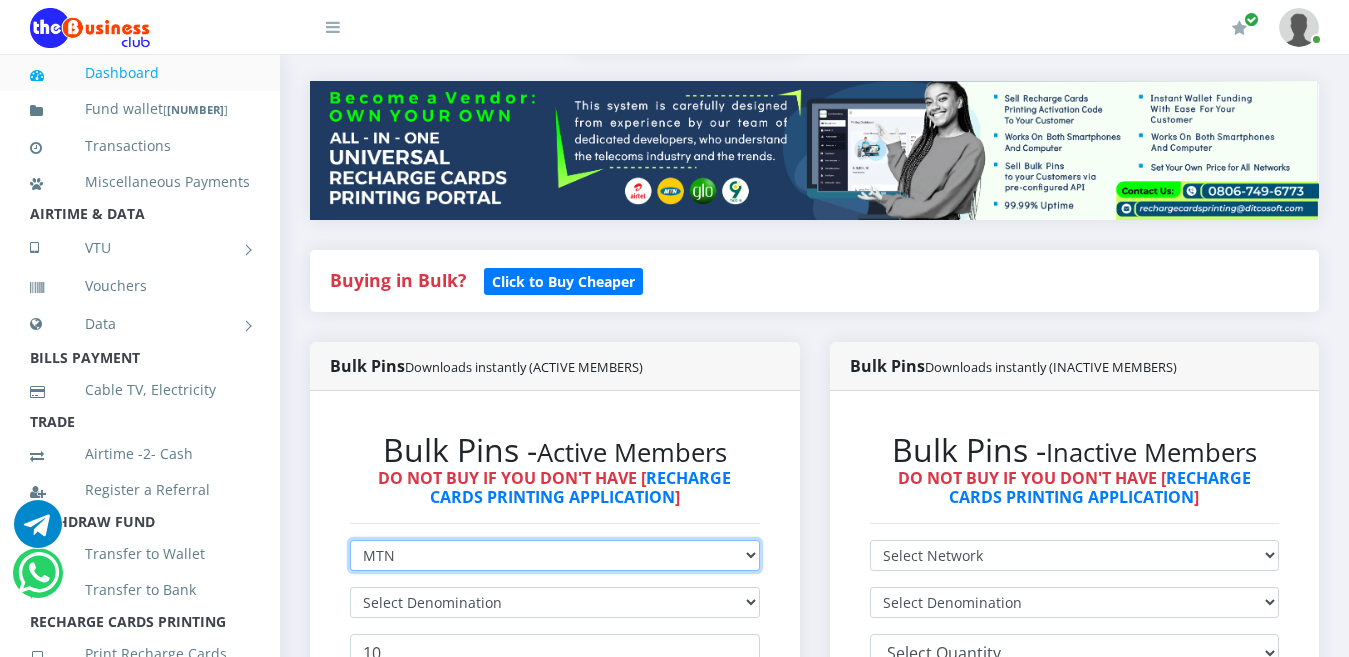 click on "Select Network
MTN
Globacom
9Mobile
Airtel" at bounding box center [555, 555] 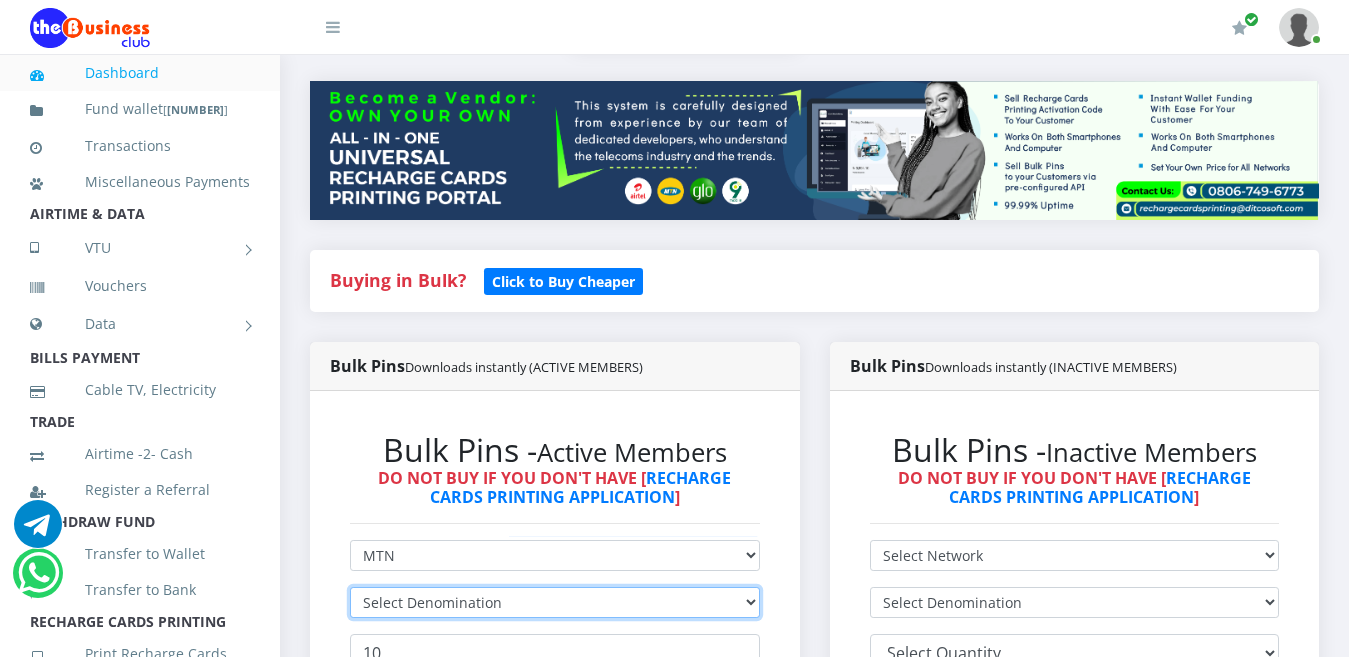 click on "Select Denomination" at bounding box center (555, 602) 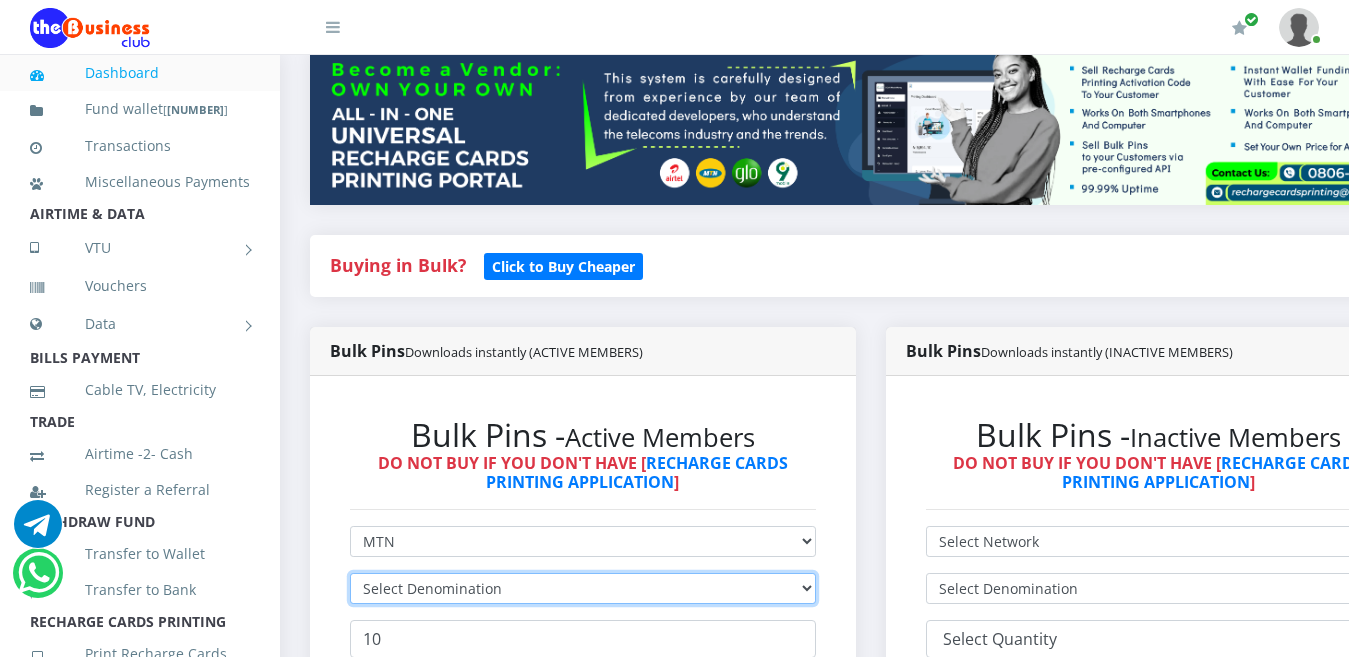 type 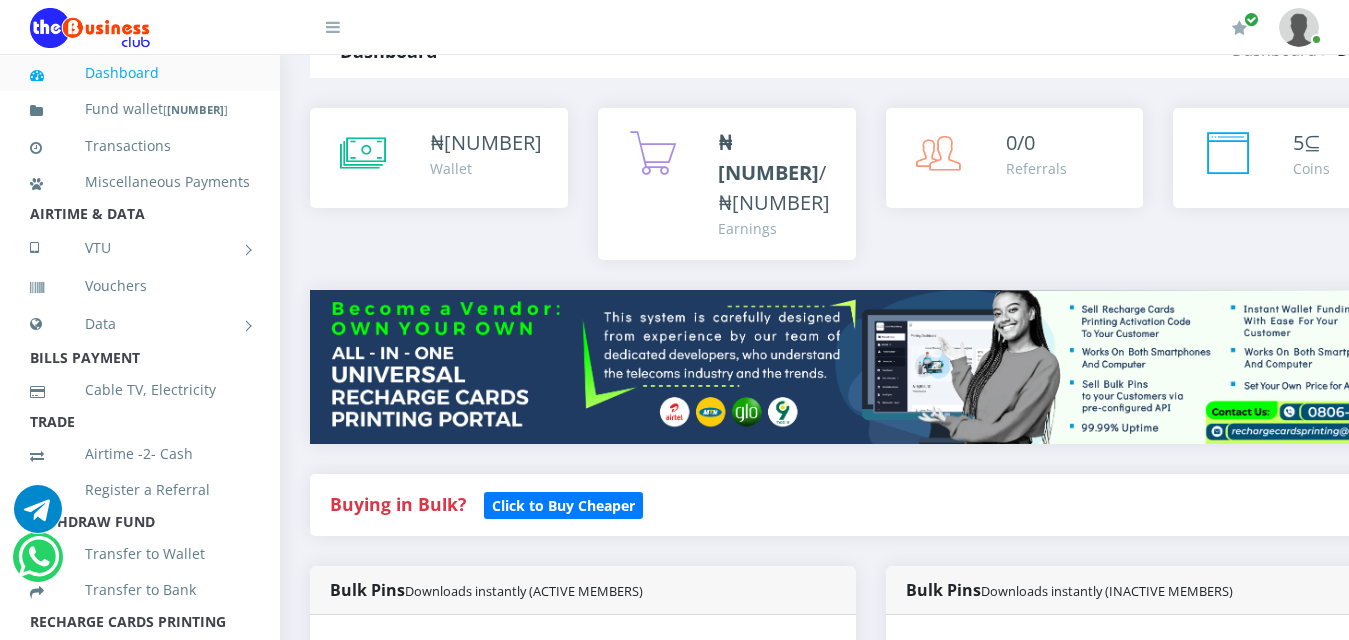 scroll, scrollTop: 400, scrollLeft: 0, axis: vertical 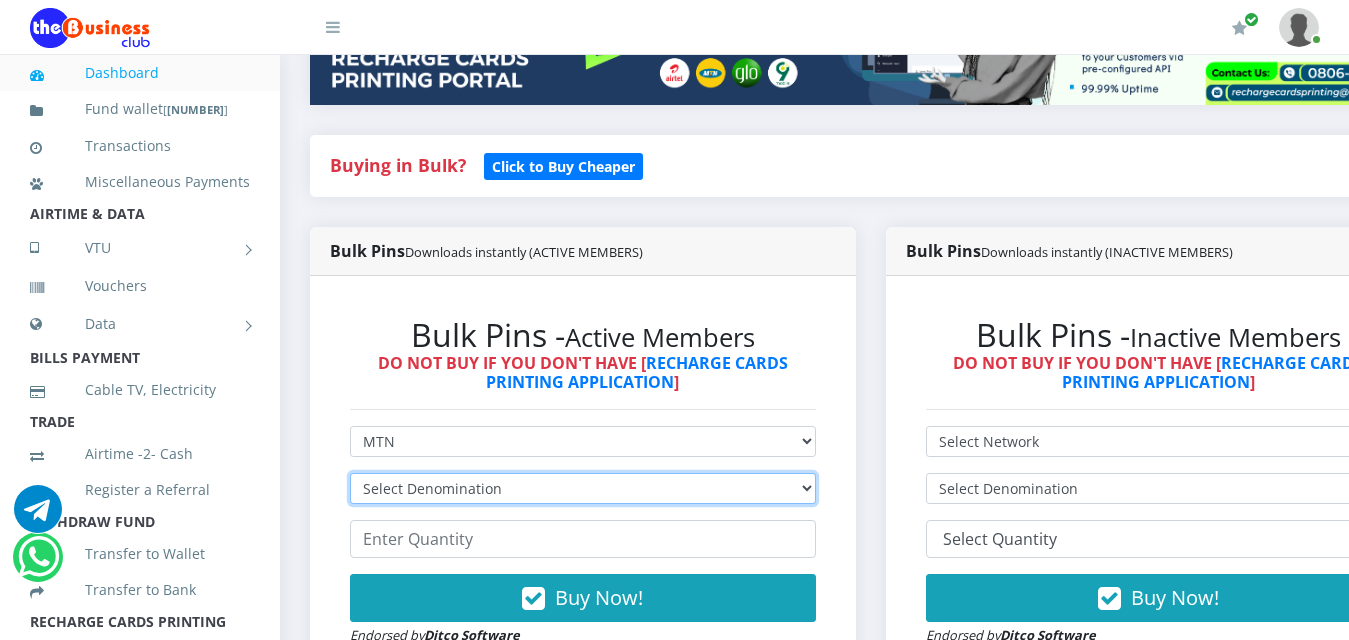 click on "Select Denomination MTN NGN100 - ₦96.99 MTN NGN200 - ₦193.98 MTN NGN400 - ₦387.96 MTN NGN500 - ₦484.95 MTN NGN1000 - ₦969.90 MTN NGN1500 - ₦1,454.85" at bounding box center [583, 488] 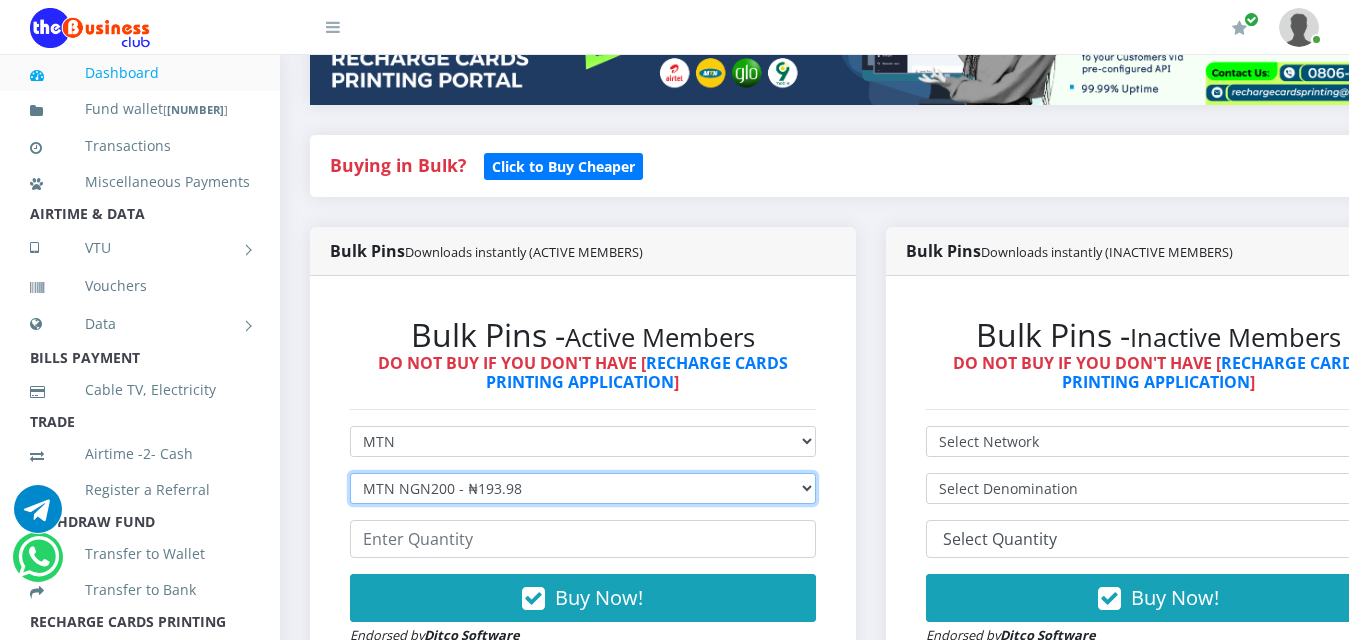 click on "Select Denomination MTN NGN100 - ₦96.99 MTN NGN200 - ₦193.98 MTN NGN400 - ₦387.96 MTN NGN500 - ₦484.95 MTN NGN1000 - ₦969.90 MTN NGN1500 - ₦1,454.85" at bounding box center [583, 488] 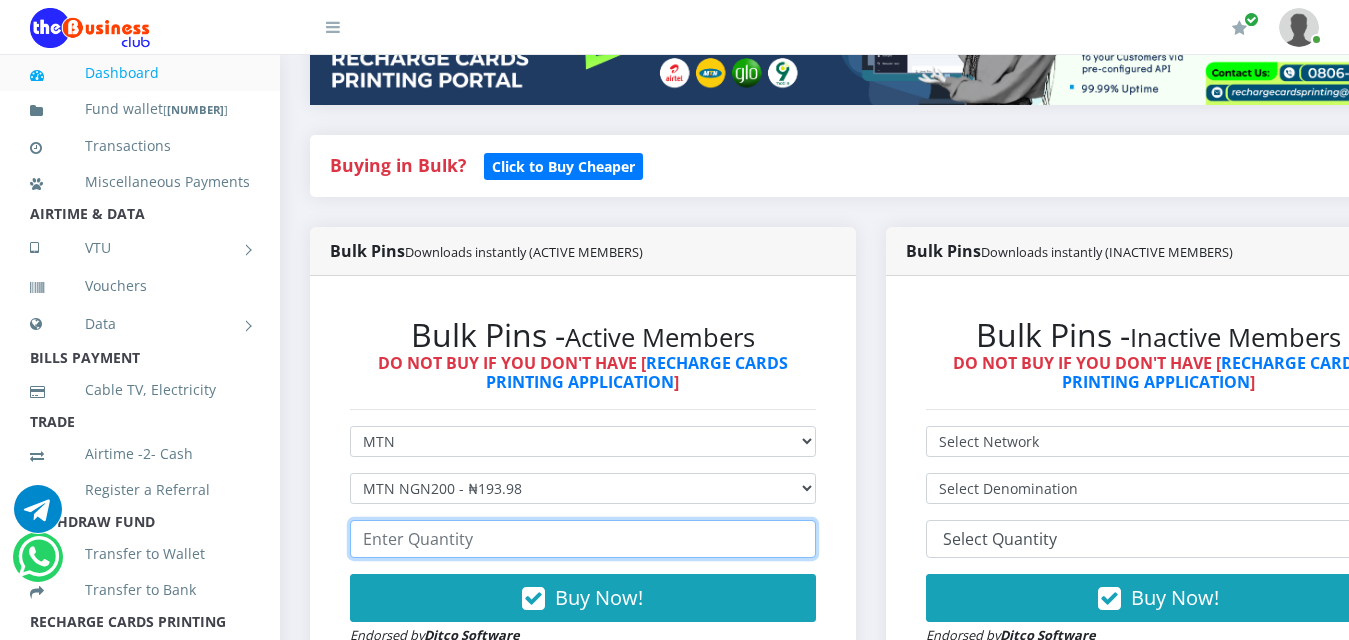 click at bounding box center [583, 539] 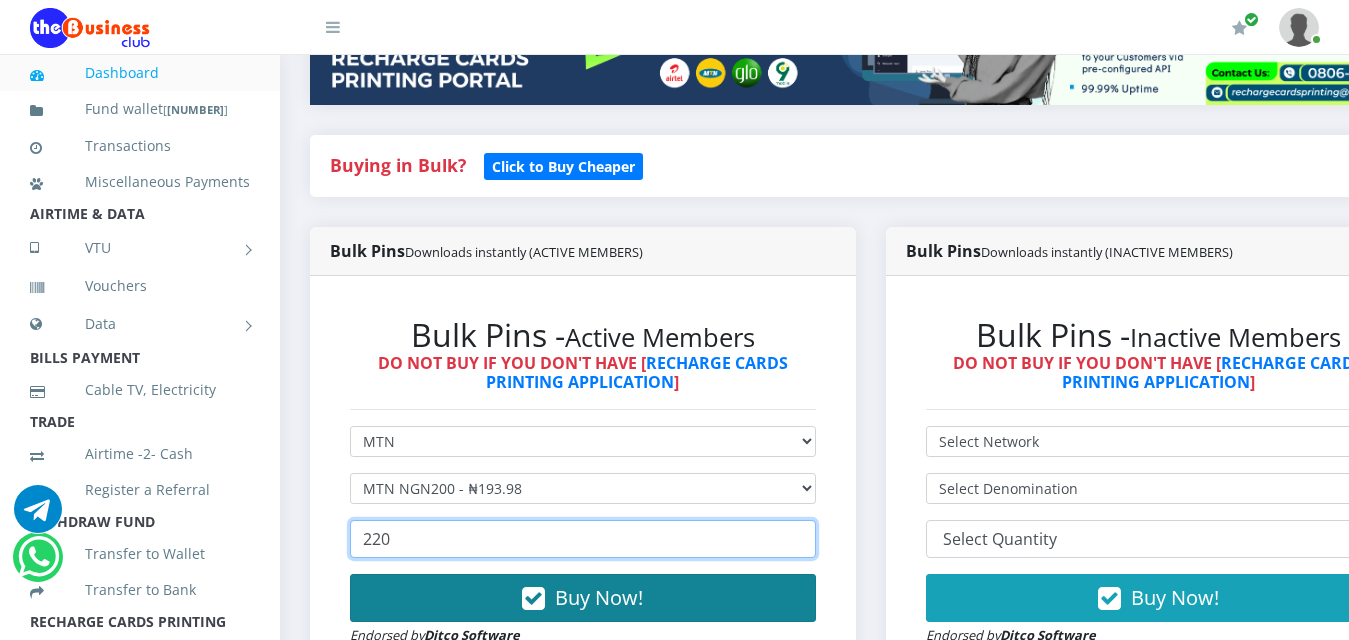 type on "220" 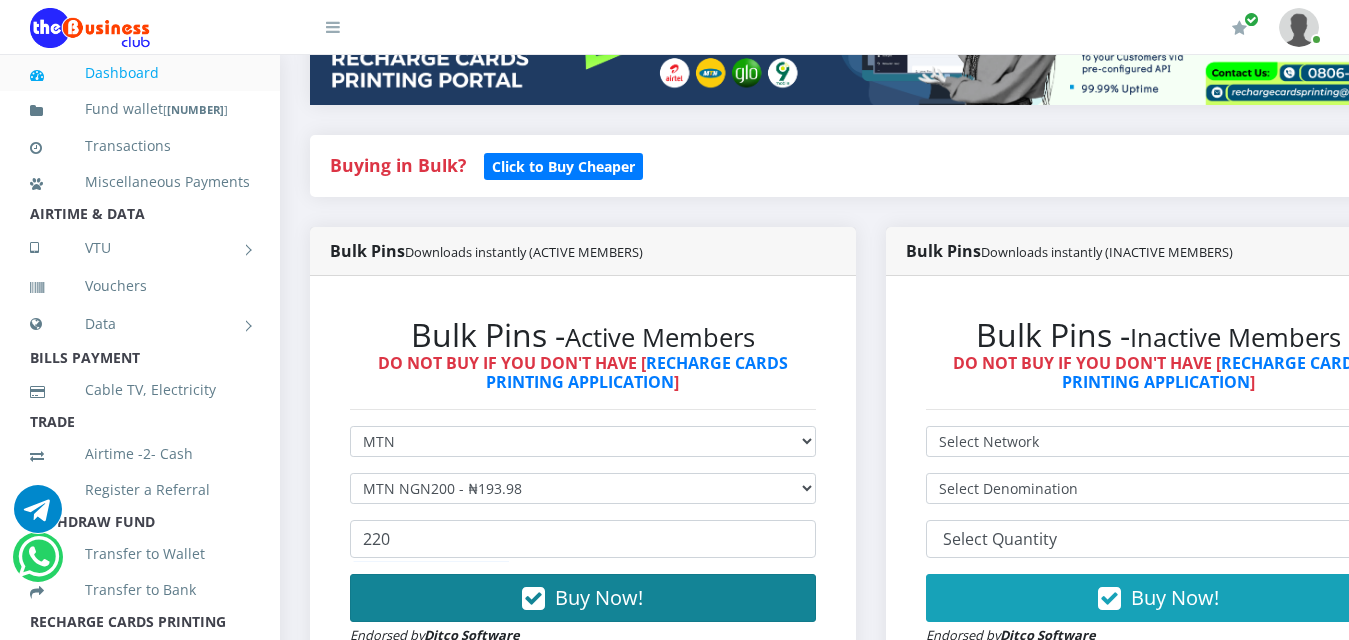 click on "Buy Now!" at bounding box center (599, 597) 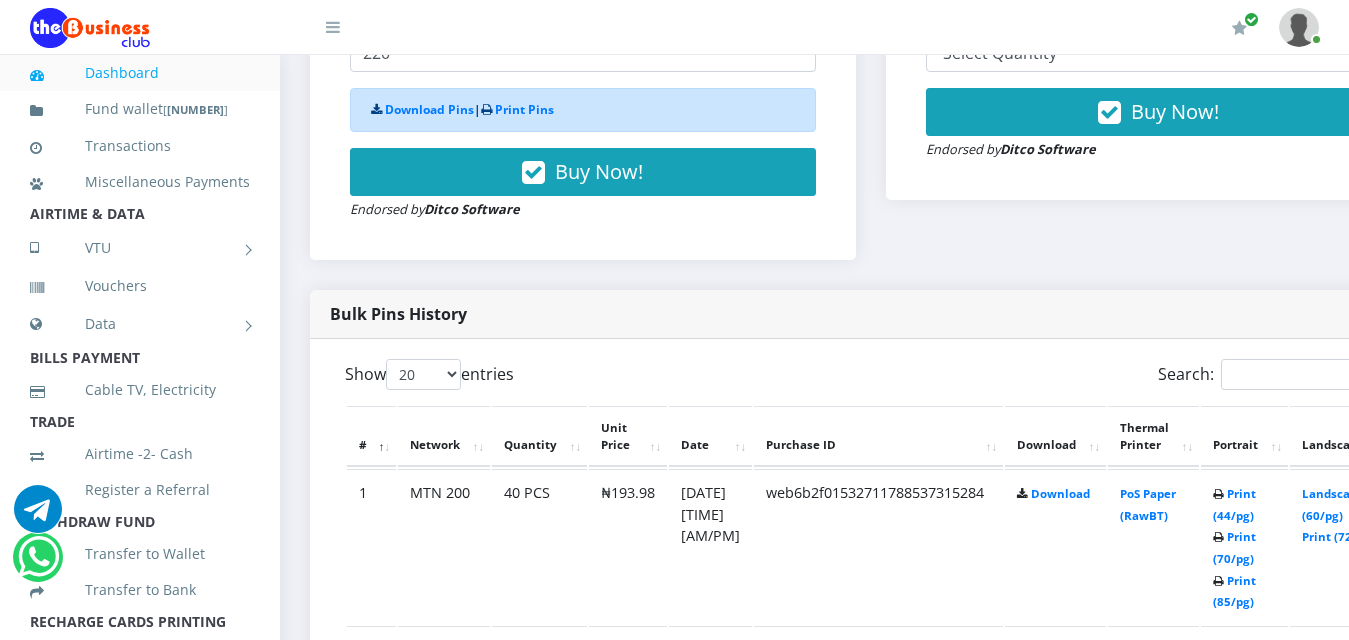 scroll, scrollTop: 600, scrollLeft: 0, axis: vertical 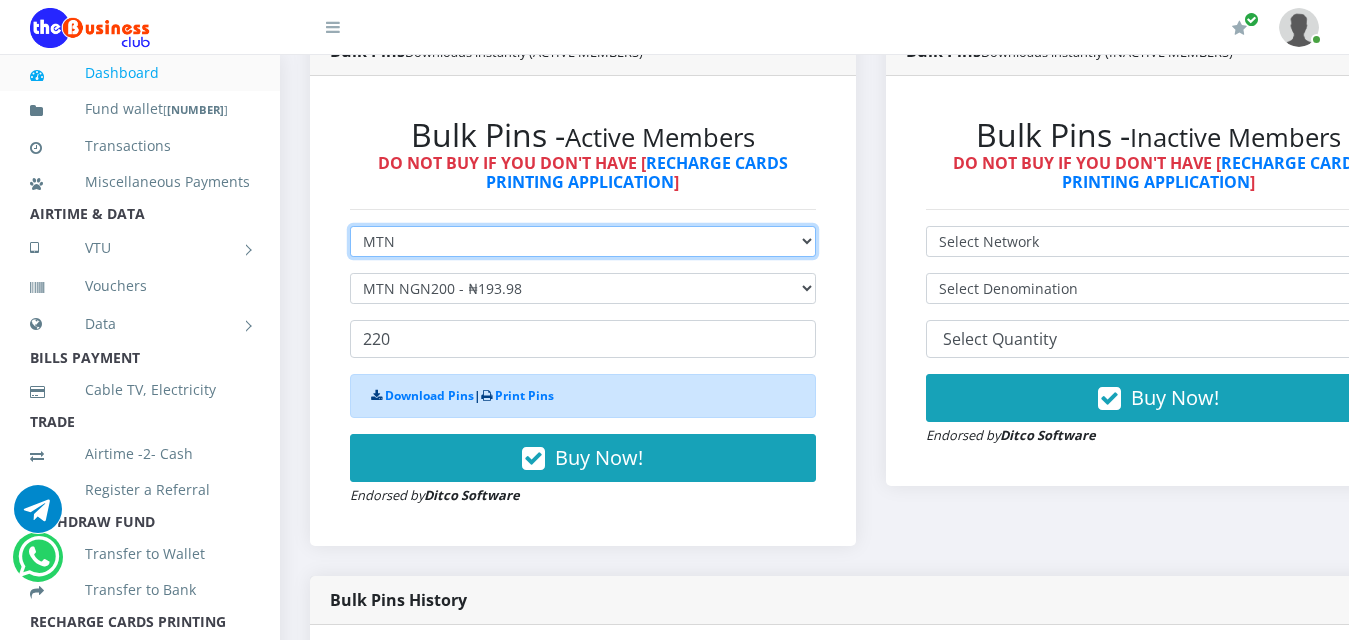 click on "Select Network
MTN
Globacom
9Mobile
Airtel" at bounding box center [583, 241] 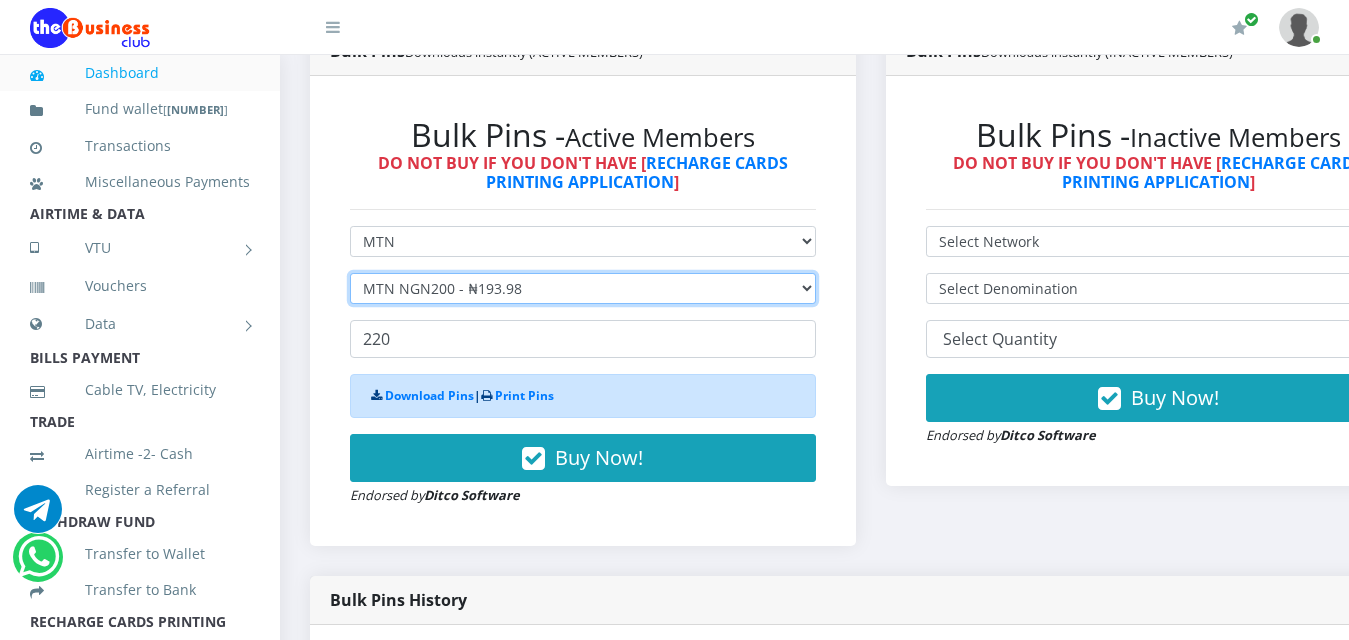 click on "Select Denomination MTN NGN100 - ₦96.99 MTN NGN200 - ₦193.98 MTN NGN400 - ₦387.96 MTN NGN500 - ₦484.95 MTN NGN1000 - ₦969.90 MTN NGN1500 - ₦1,454.85" at bounding box center [583, 288] 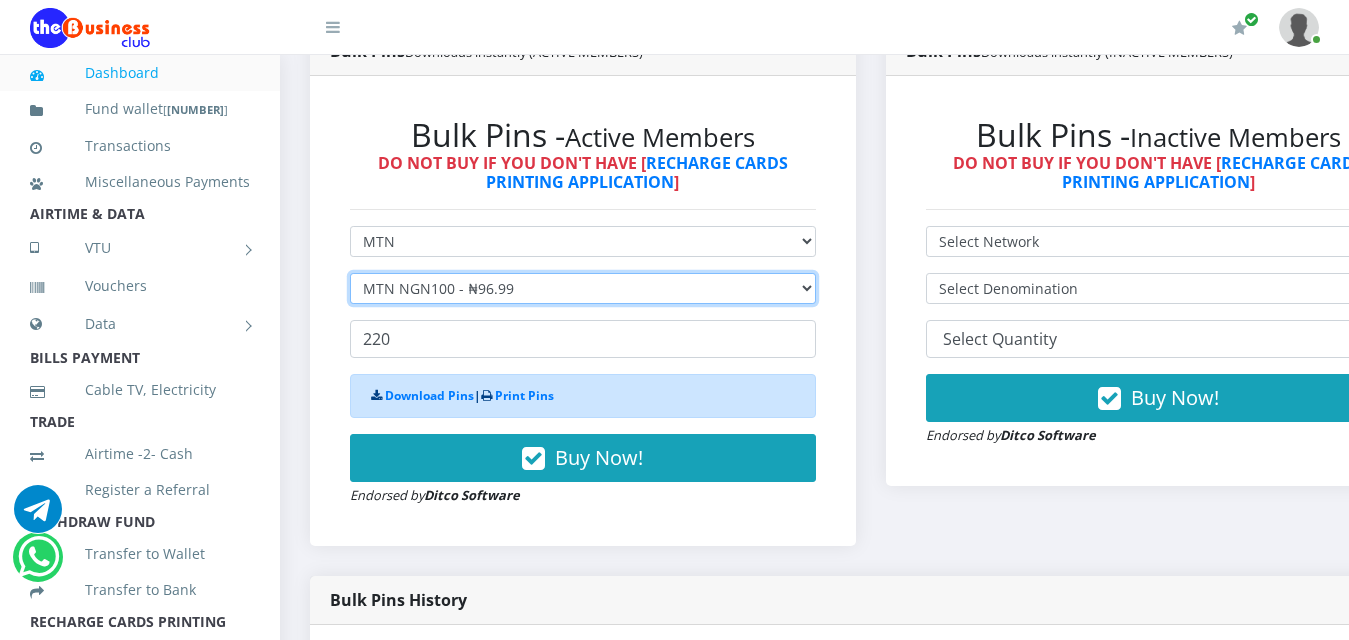 click on "Select Denomination MTN NGN100 - ₦96.99 MTN NGN200 - ₦193.98 MTN NGN400 - ₦387.96 MTN NGN500 - ₦484.95 MTN NGN1000 - ₦969.90 MTN NGN1500 - ₦1,454.85" at bounding box center [583, 288] 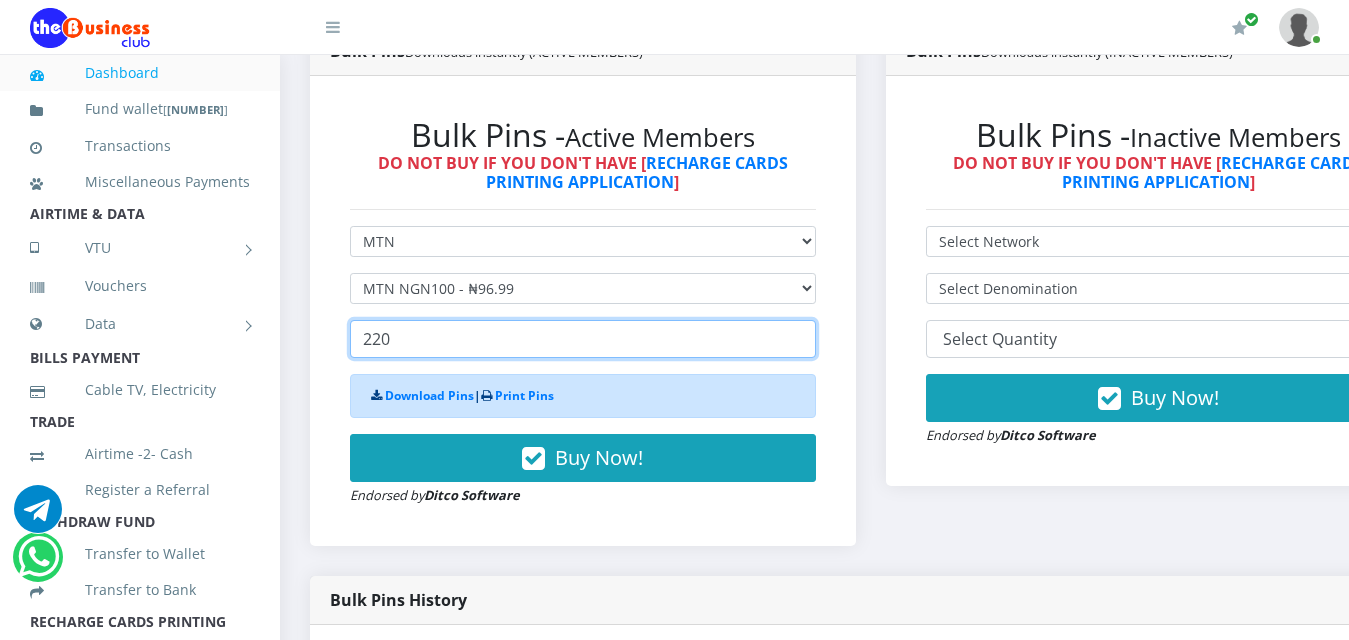 click on "220" at bounding box center (583, 339) 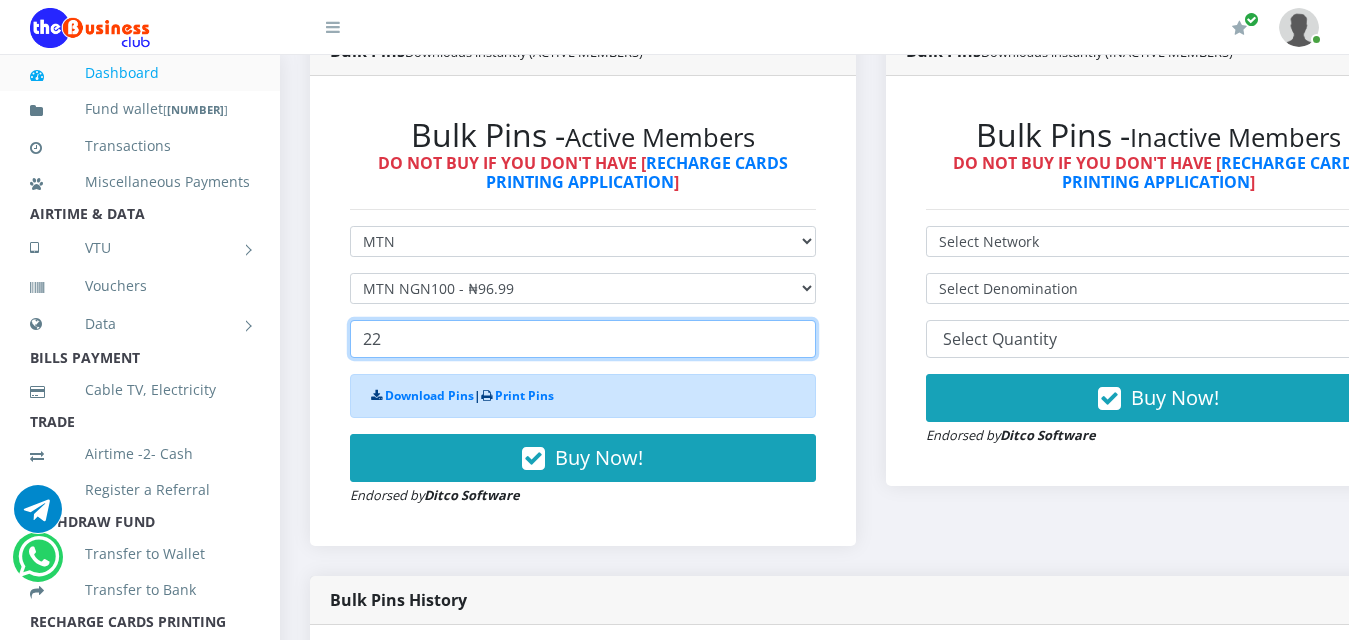 type on "2" 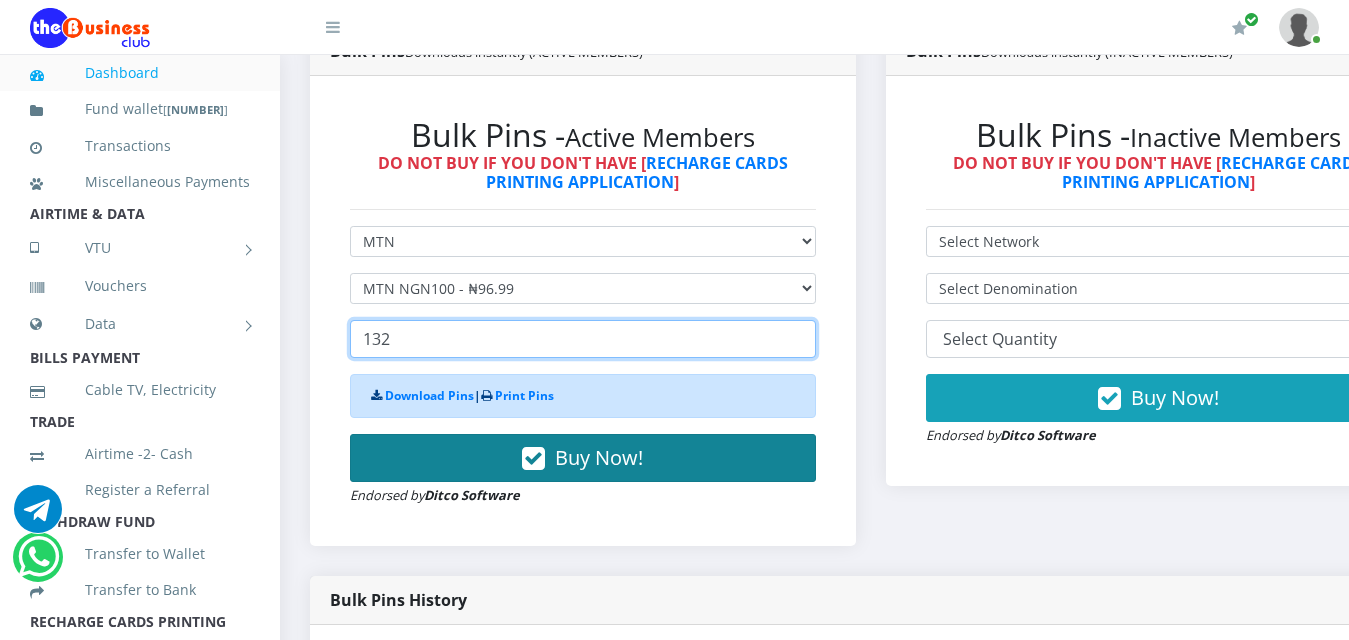 type on "132" 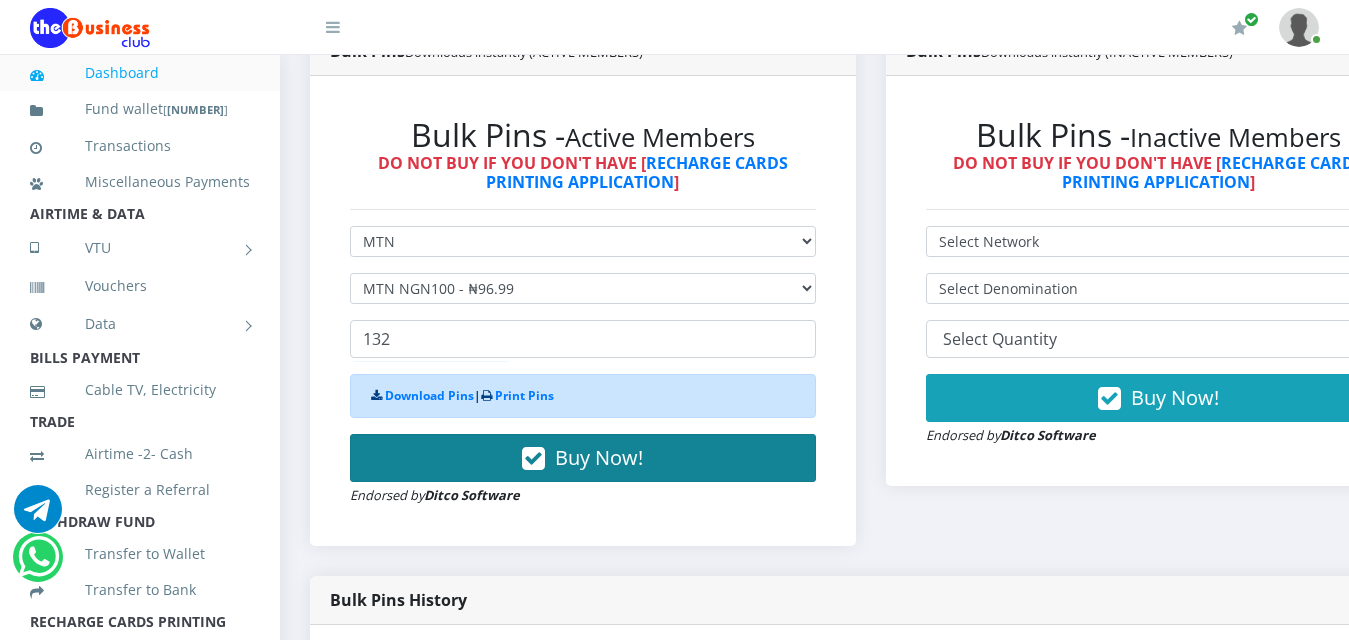 click on "Buy Now!" at bounding box center [599, 457] 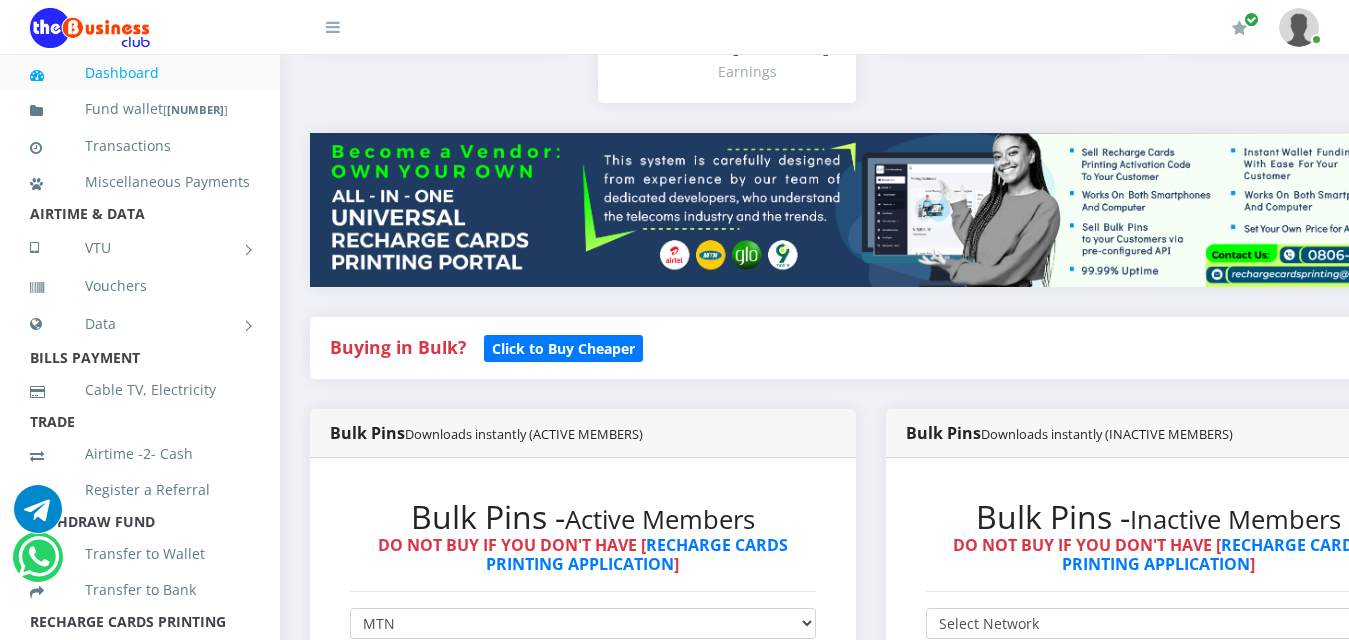 scroll, scrollTop: 0, scrollLeft: 0, axis: both 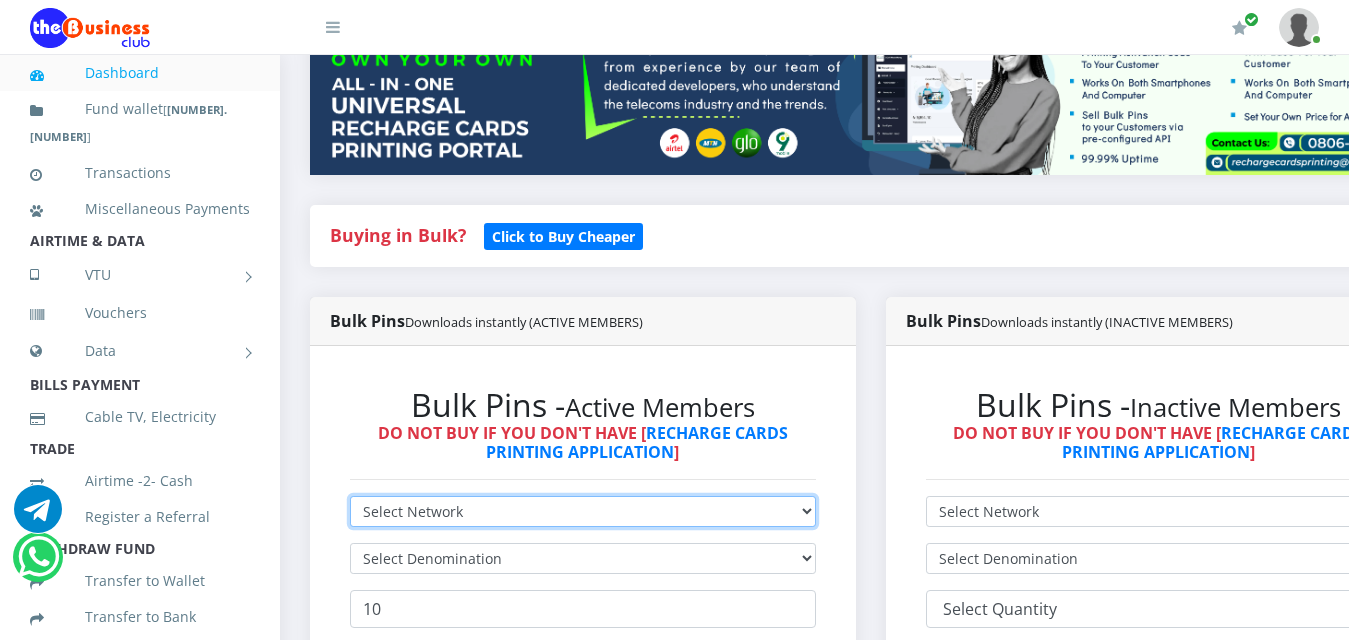 click on "Select Network
MTN
Globacom
9Mobile
Airtel" at bounding box center (583, 511) 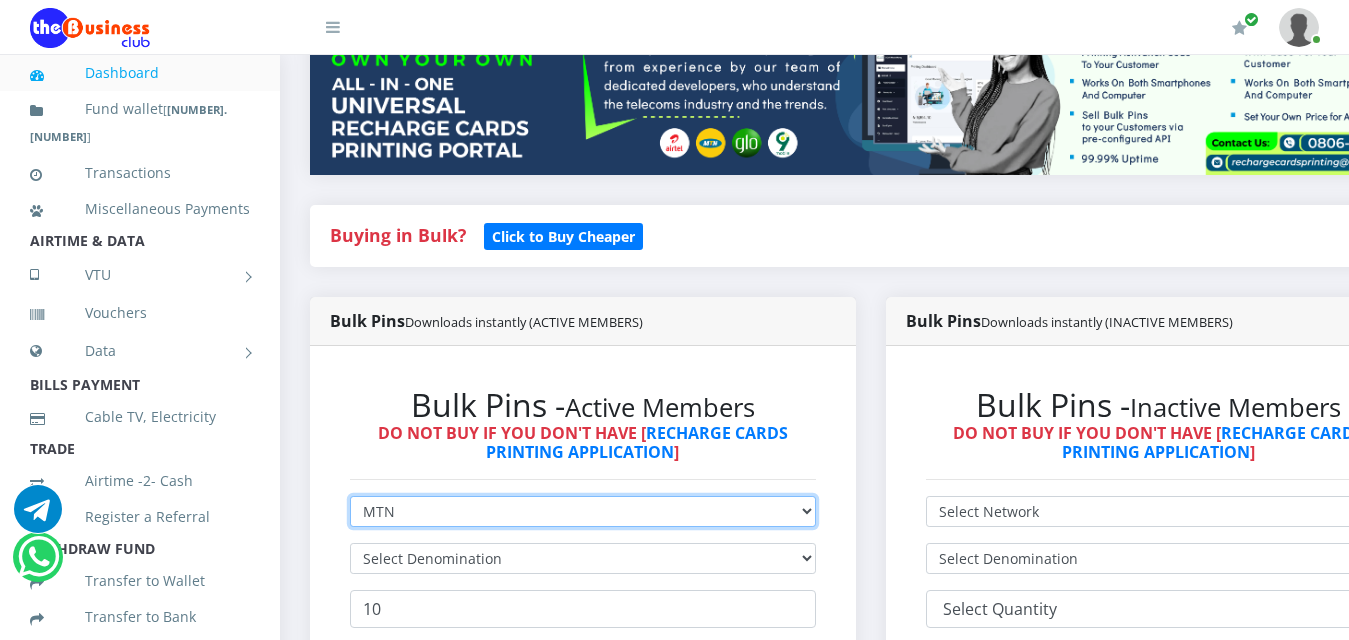 click on "Select Network
MTN
Globacom
9Mobile
Airtel" at bounding box center [583, 511] 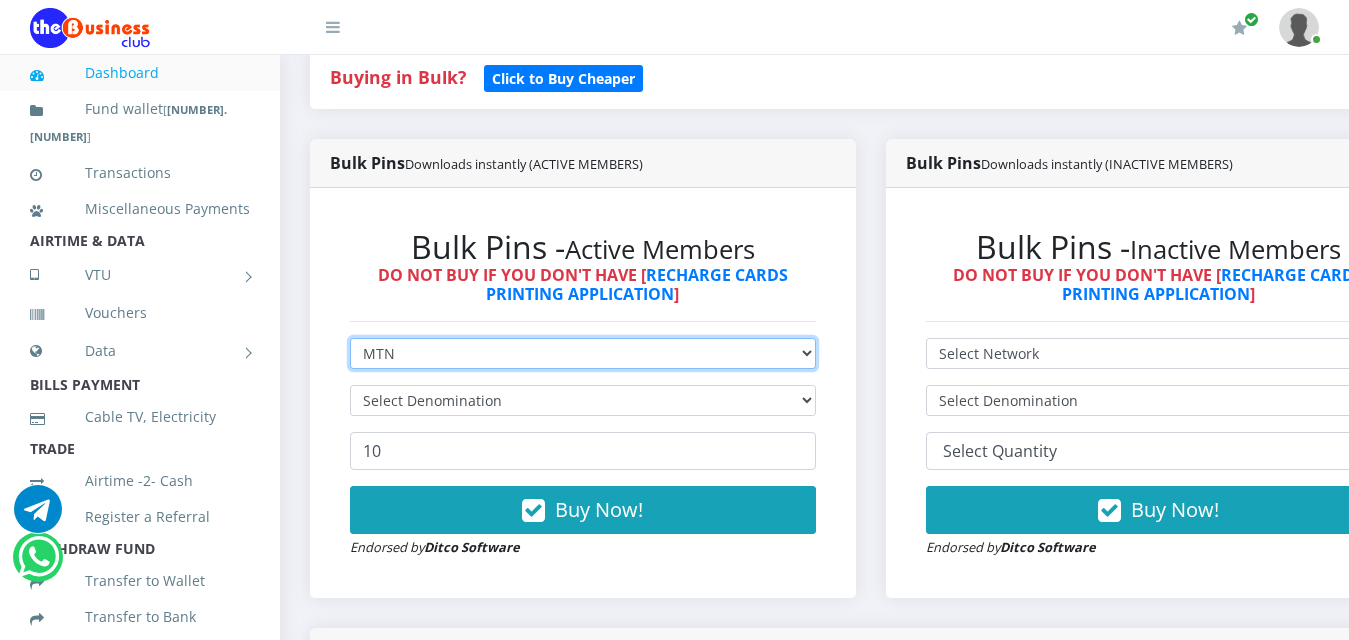 scroll, scrollTop: 500, scrollLeft: 0, axis: vertical 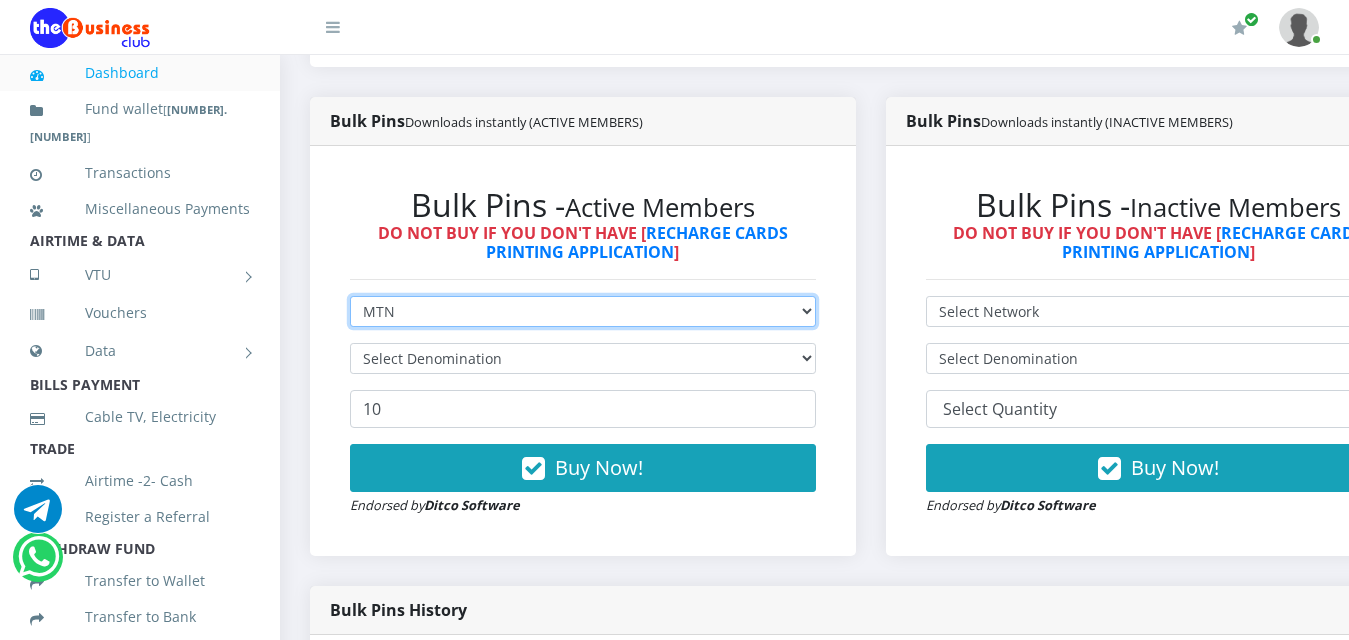 type 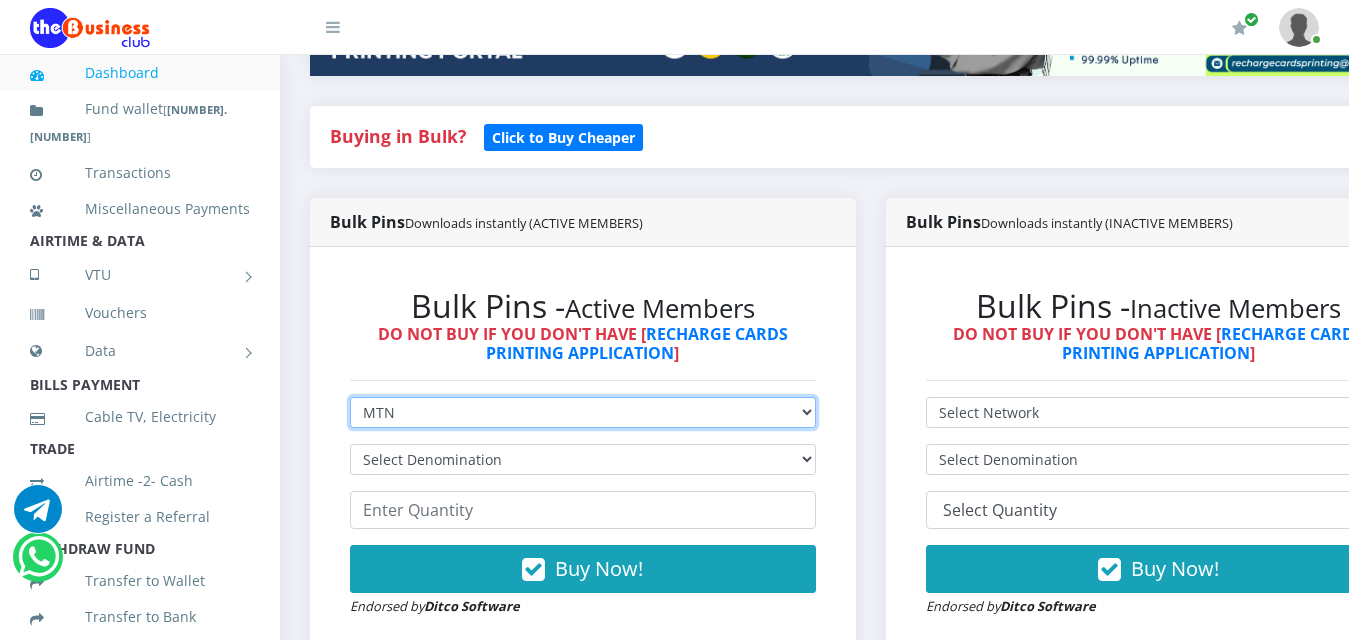 scroll, scrollTop: 400, scrollLeft: 0, axis: vertical 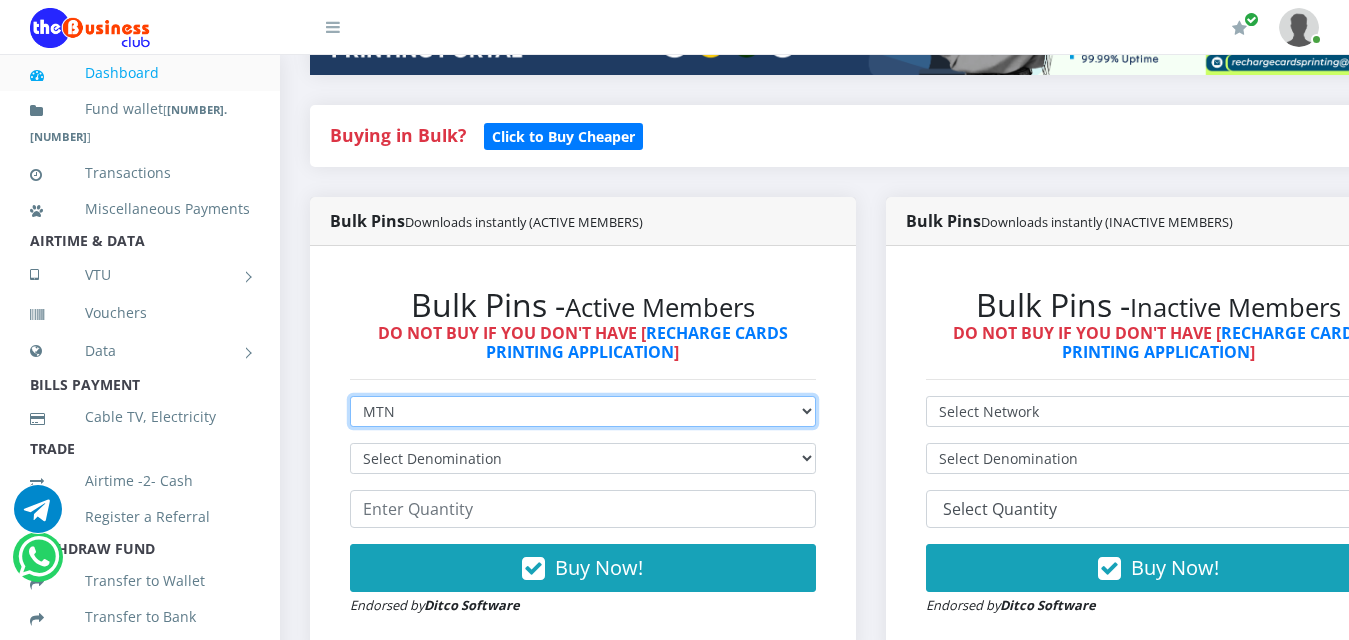 click on "Select Network
MTN
Globacom
9Mobile
Airtel" at bounding box center (583, 411) 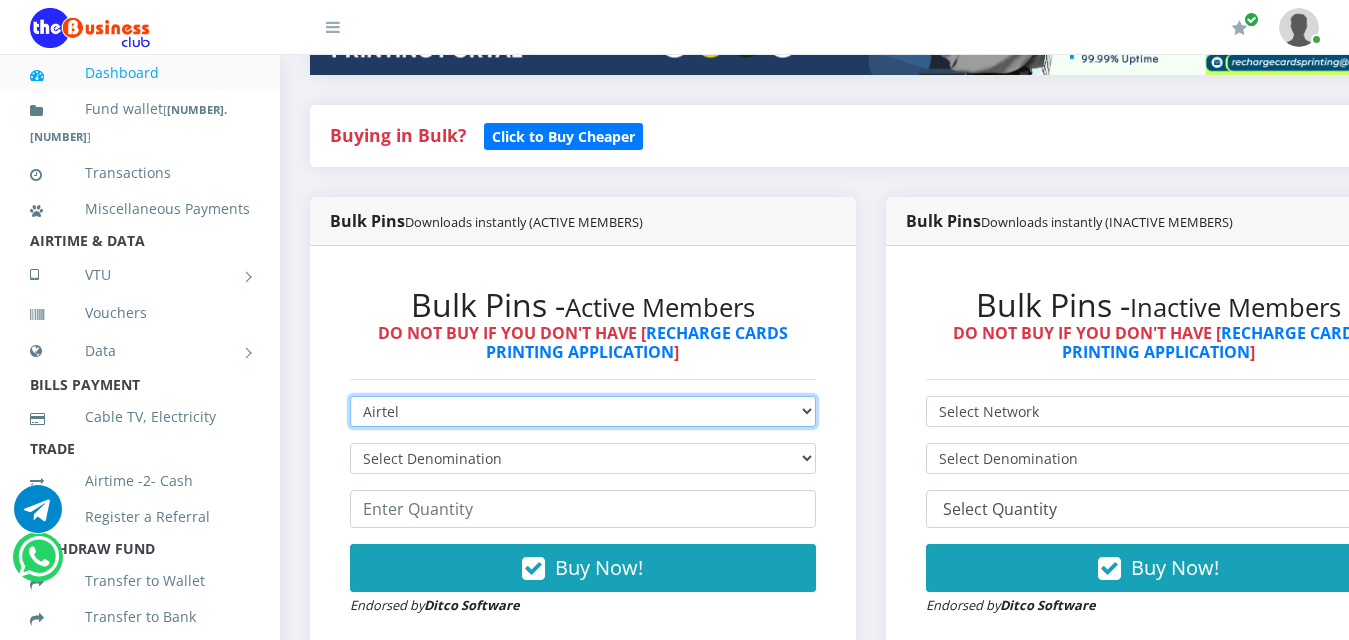 click on "Select Network
MTN
Globacom
9Mobile
Airtel" at bounding box center [583, 411] 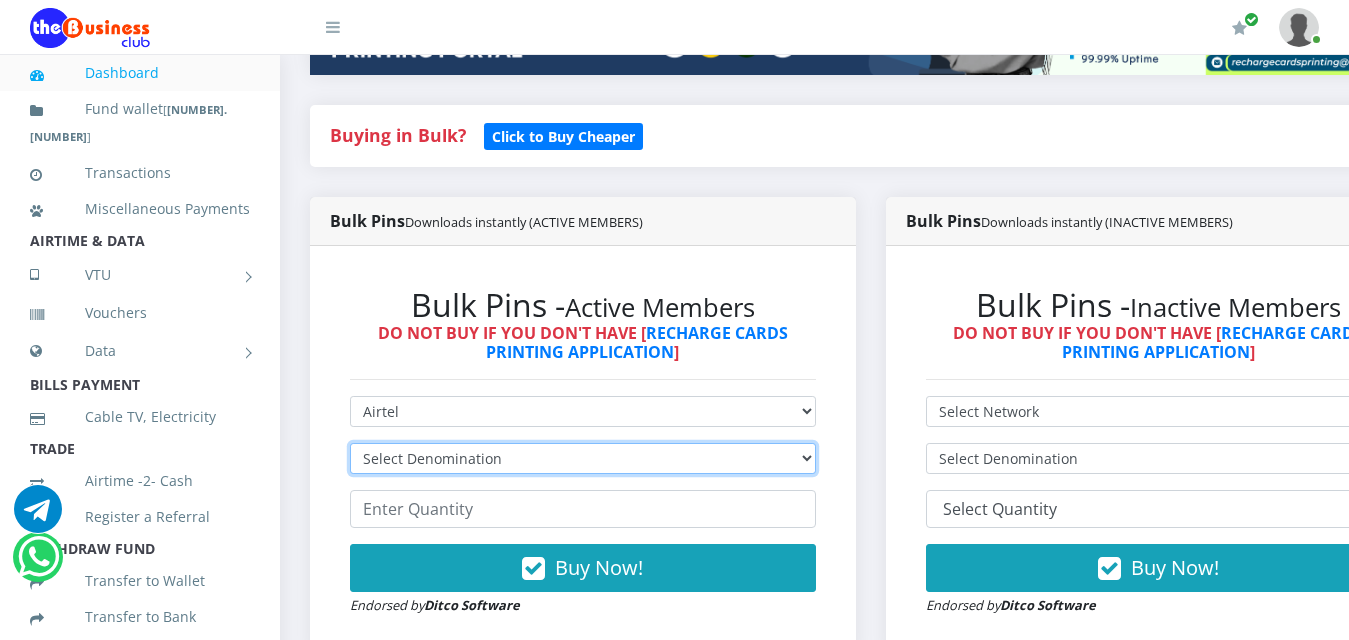 click on "Select Denomination" at bounding box center (583, 458) 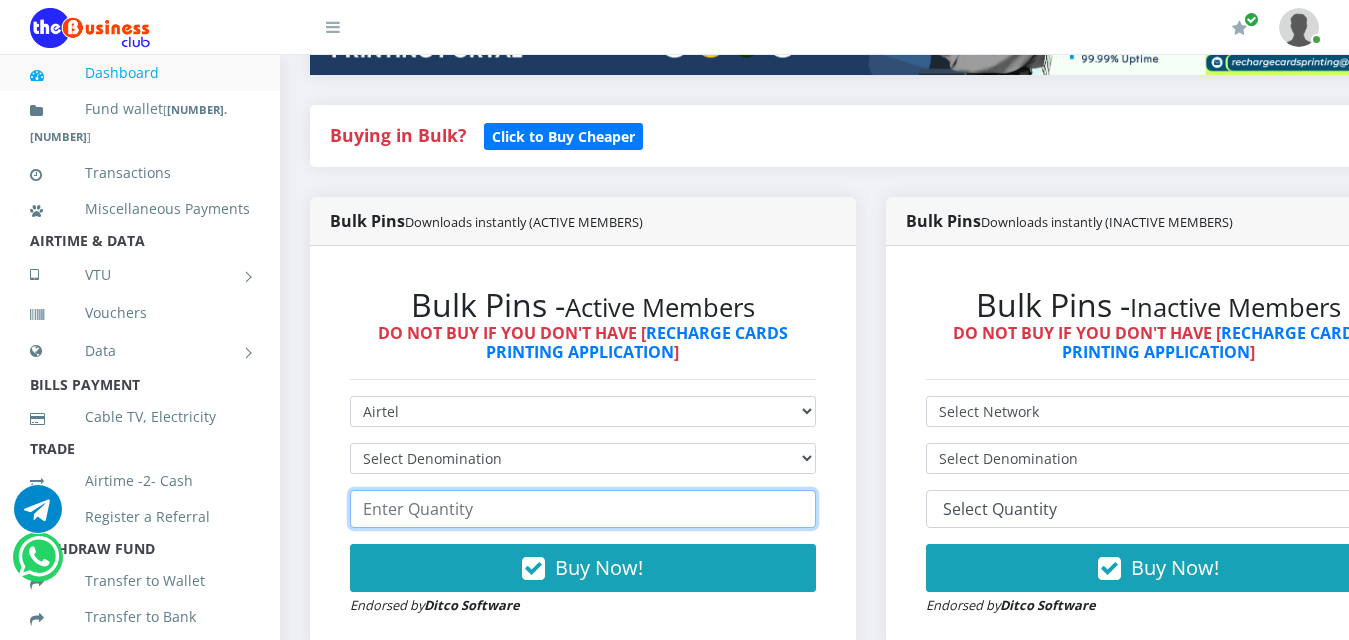 click at bounding box center [583, 509] 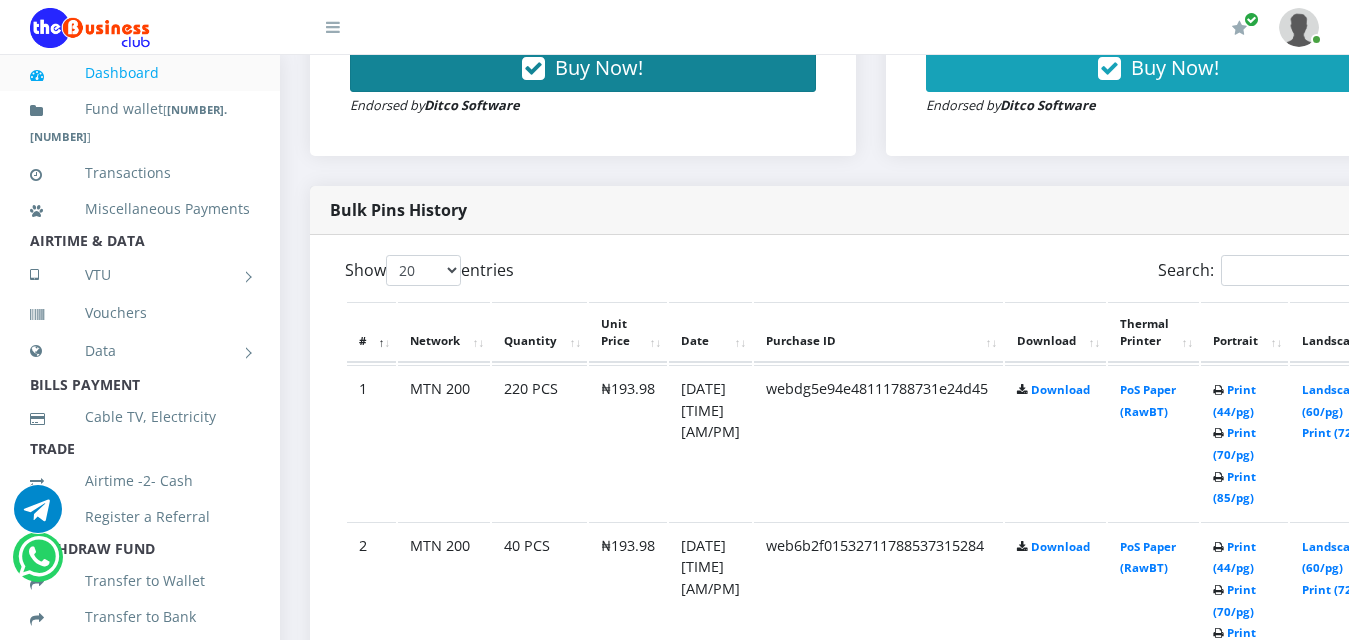 scroll, scrollTop: 700, scrollLeft: 0, axis: vertical 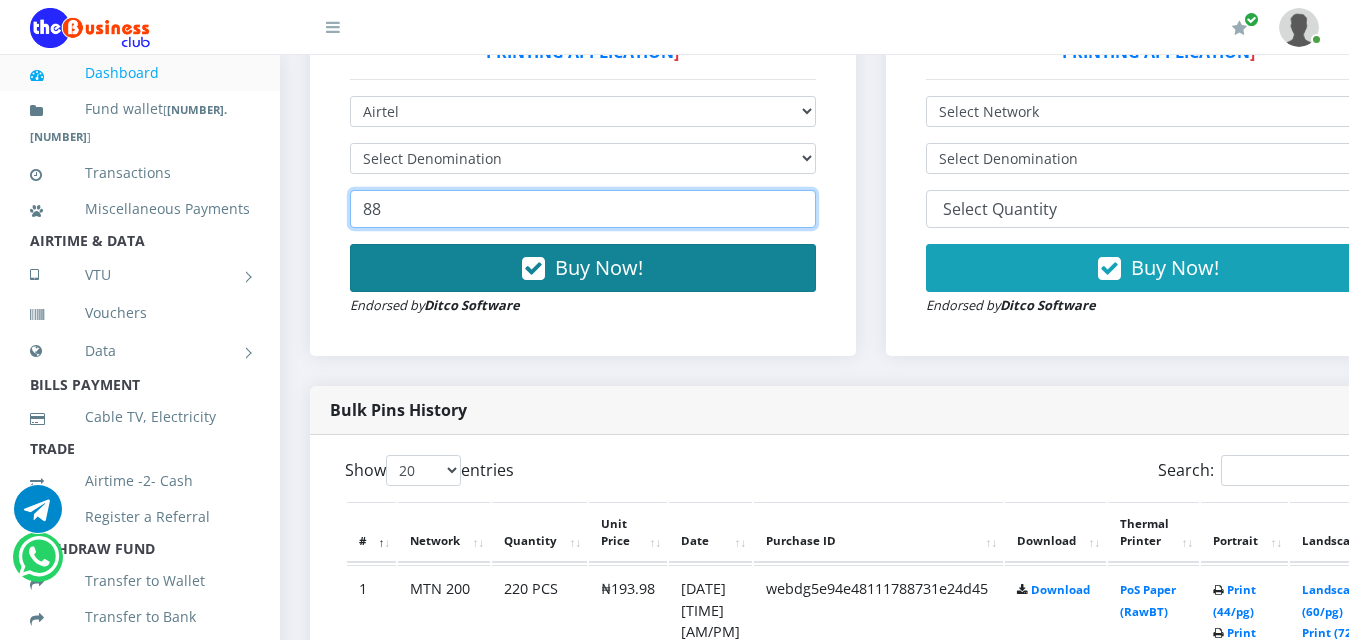 type on "88" 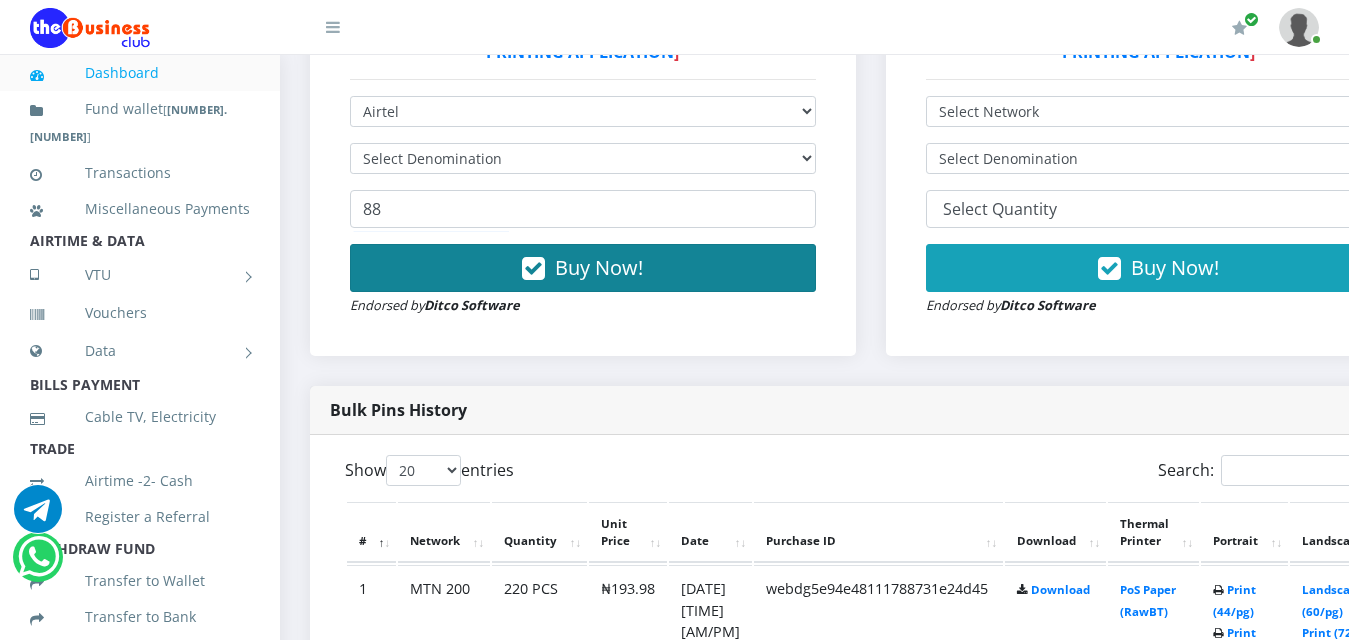 click on "Buy Now!" at bounding box center [599, 267] 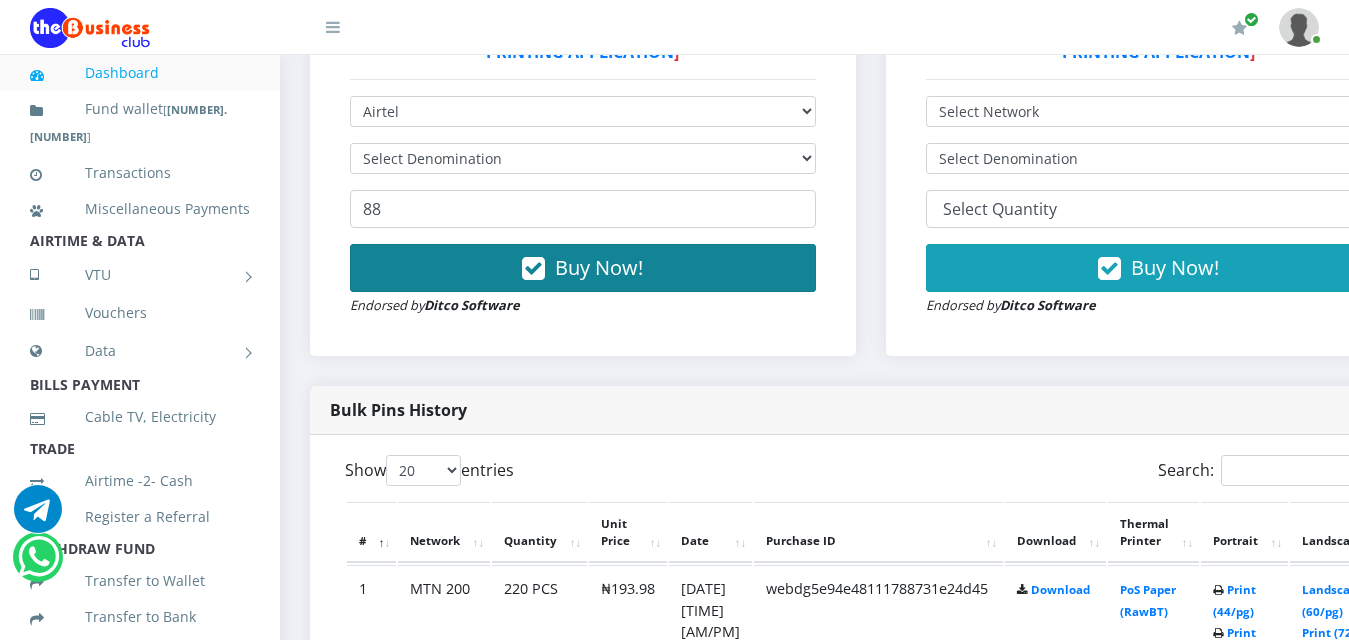 click on "Buy Now!" at bounding box center (599, 267) 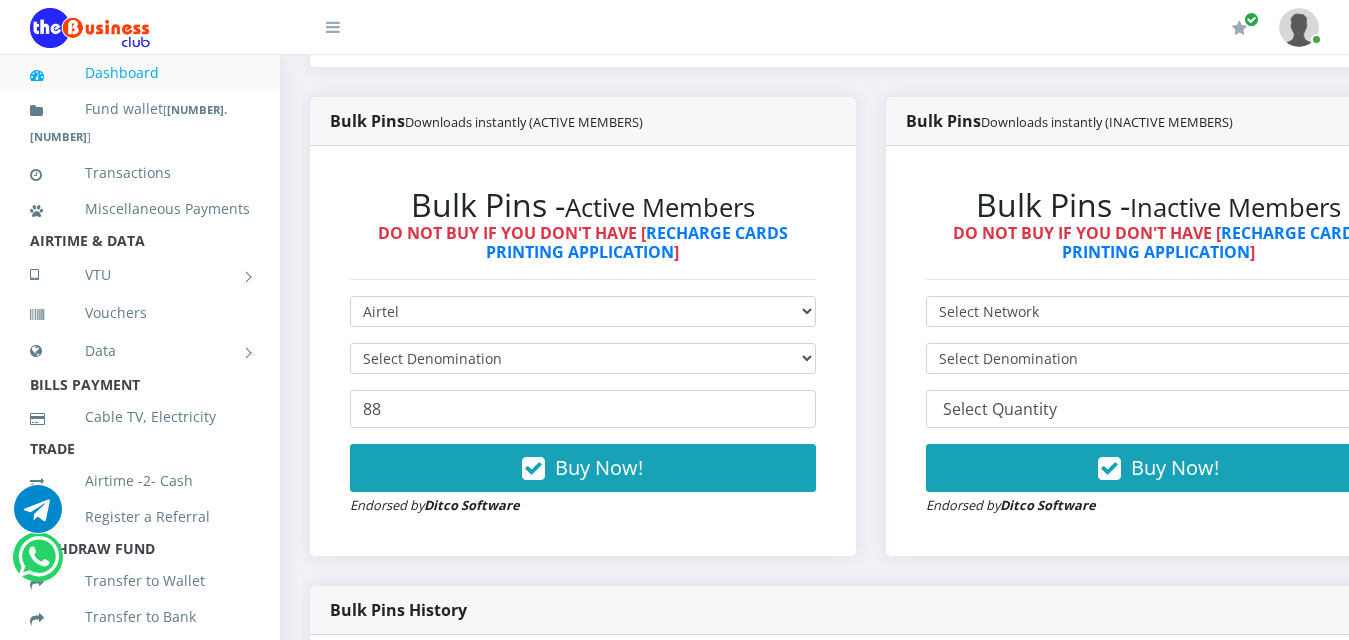 scroll, scrollTop: 700, scrollLeft: 0, axis: vertical 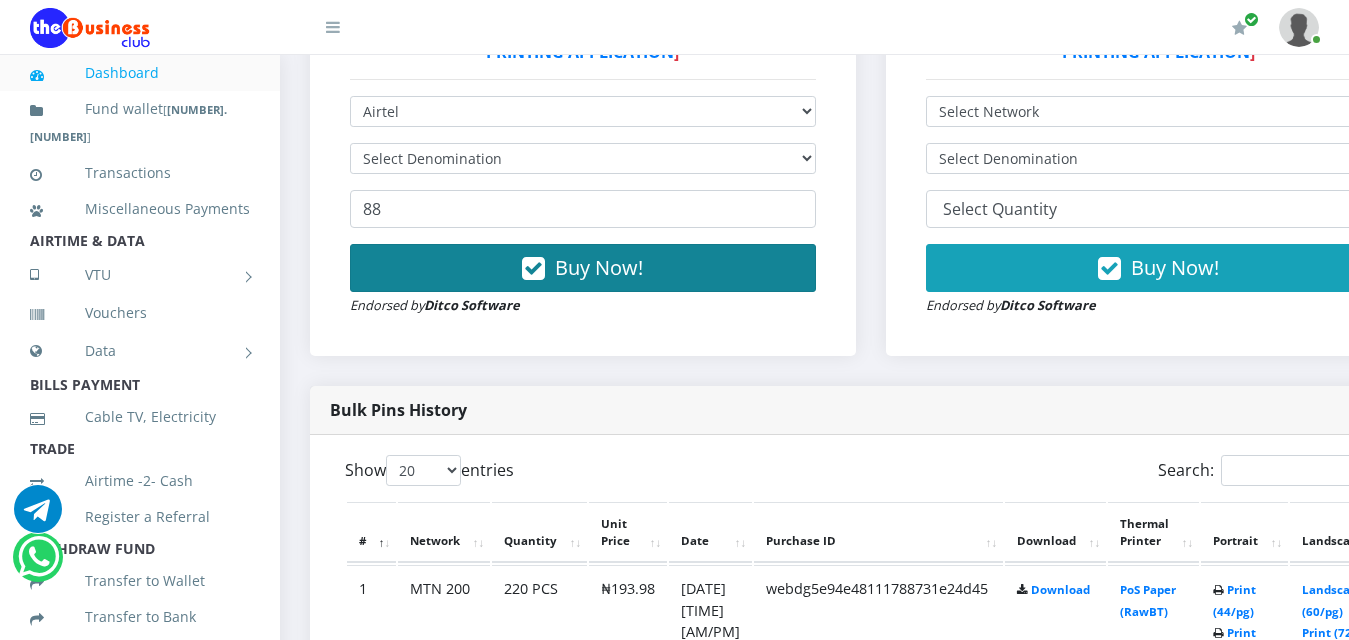 click on "Buy Now!" at bounding box center [599, 267] 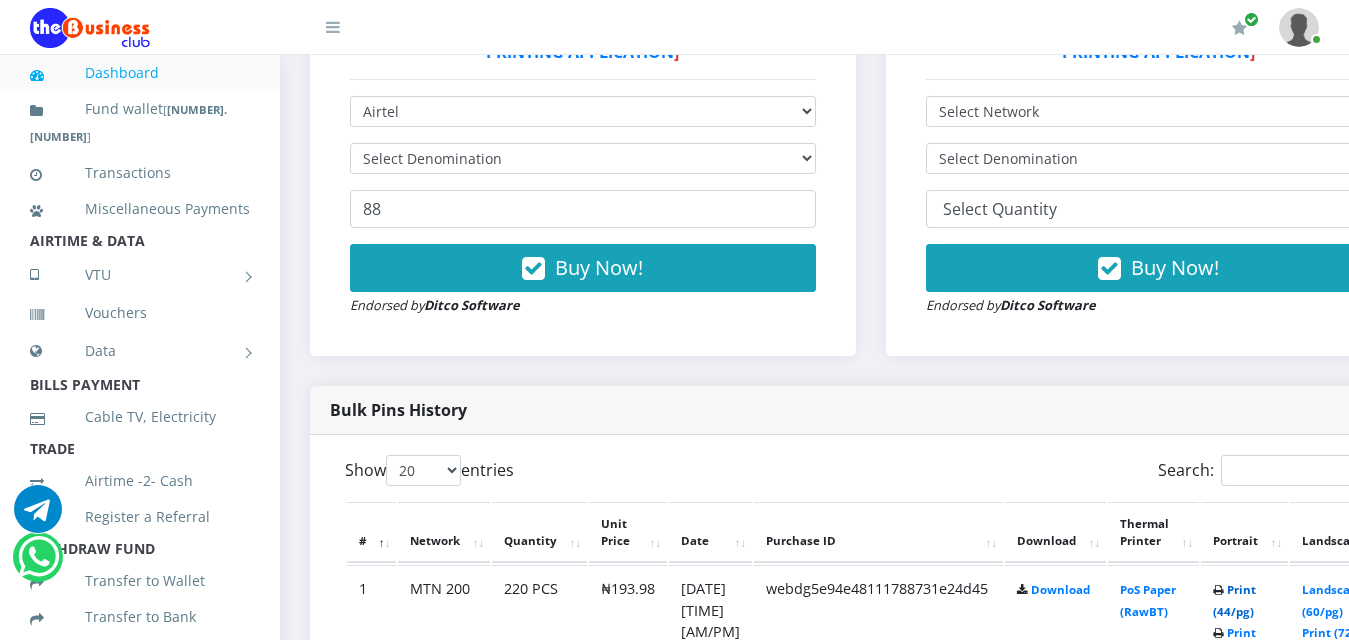 click on "Print (44/pg)" at bounding box center (1234, 600) 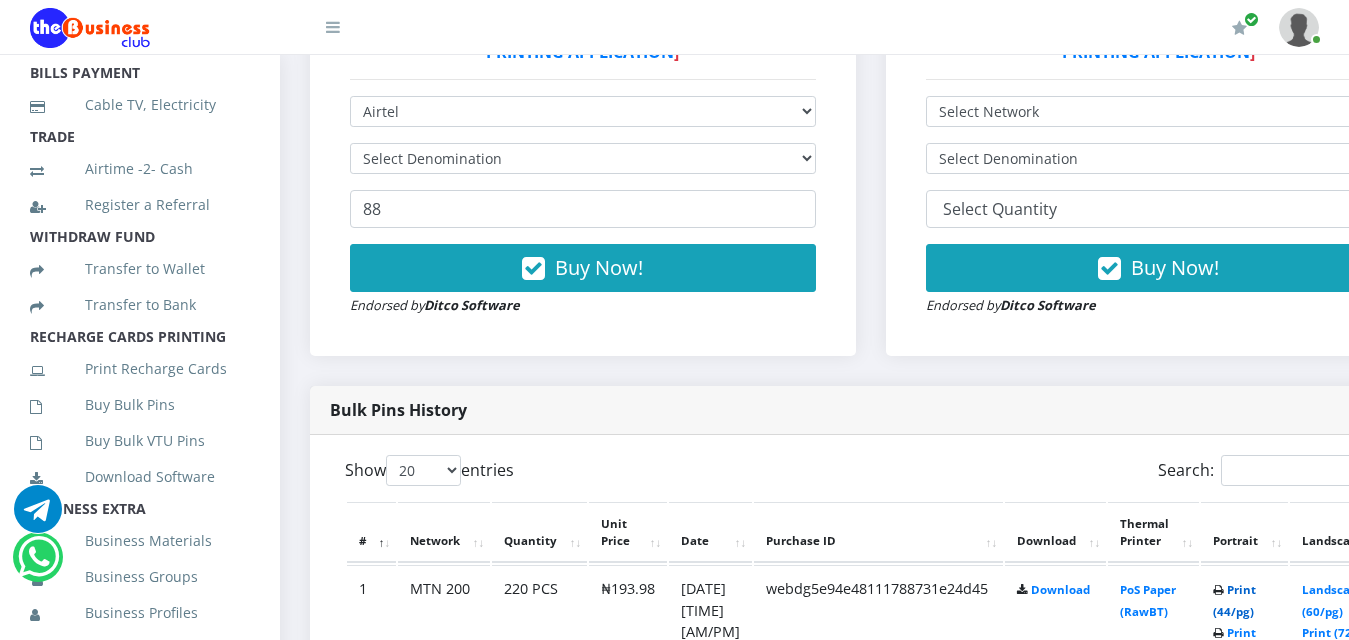 scroll, scrollTop: 261, scrollLeft: 0, axis: vertical 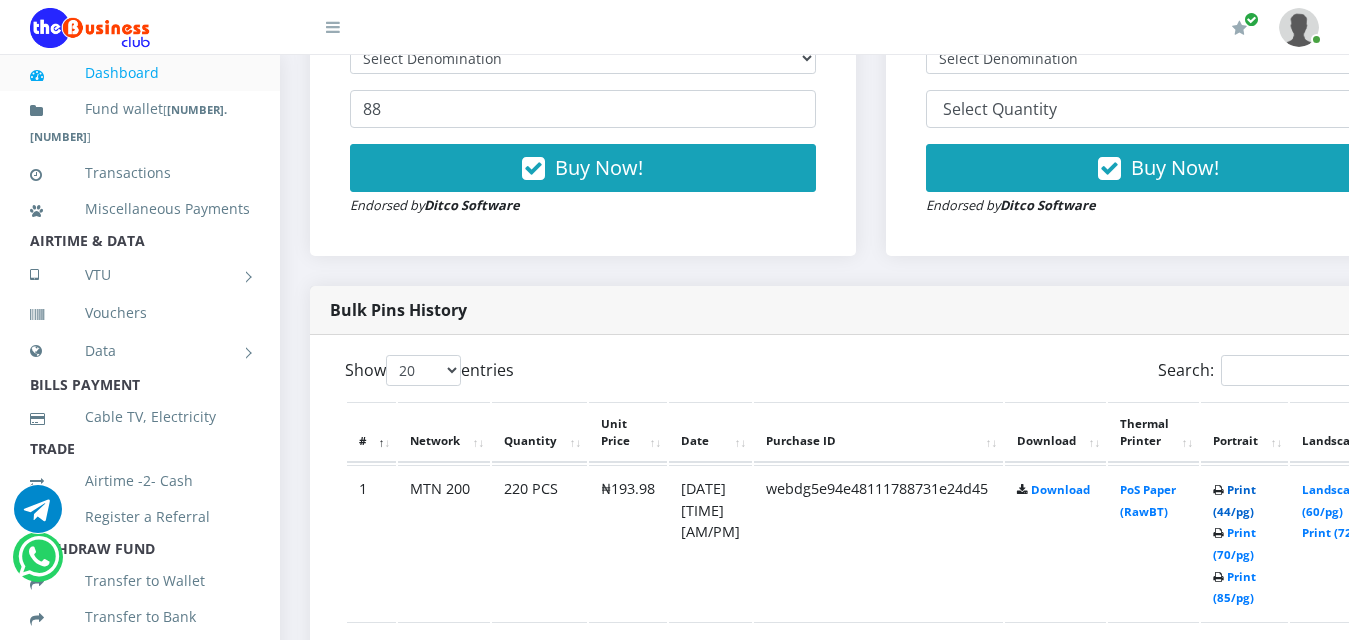 type 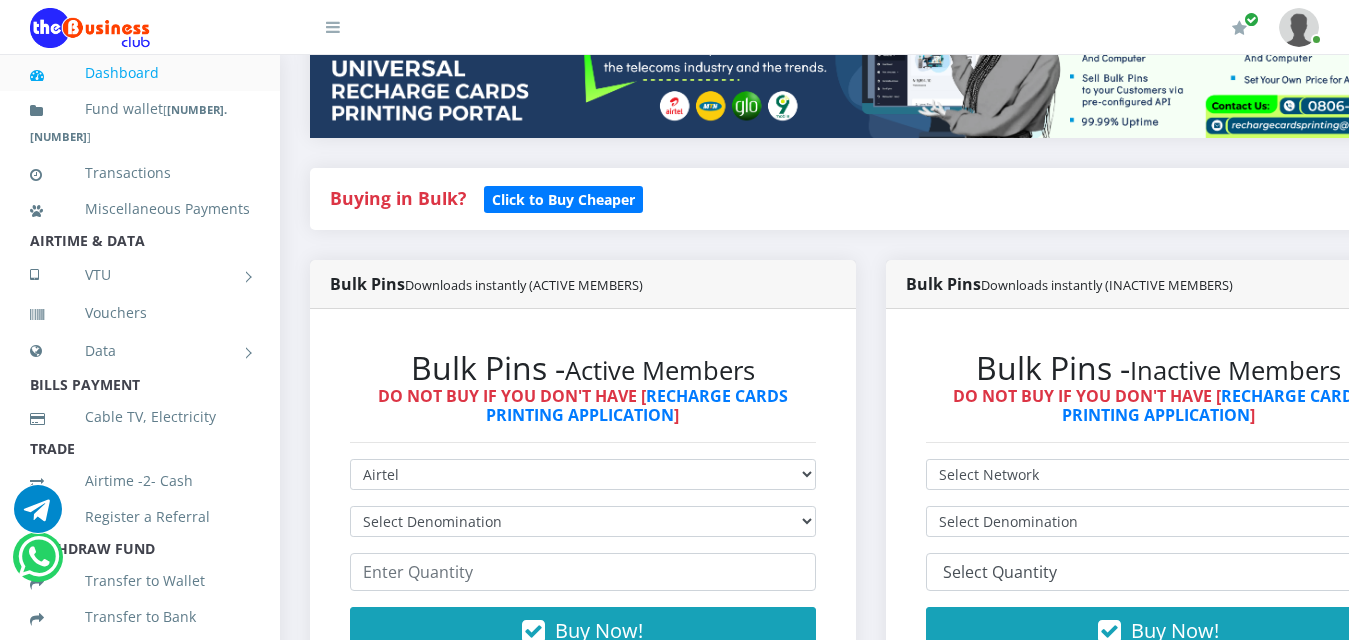 scroll, scrollTop: 200, scrollLeft: 0, axis: vertical 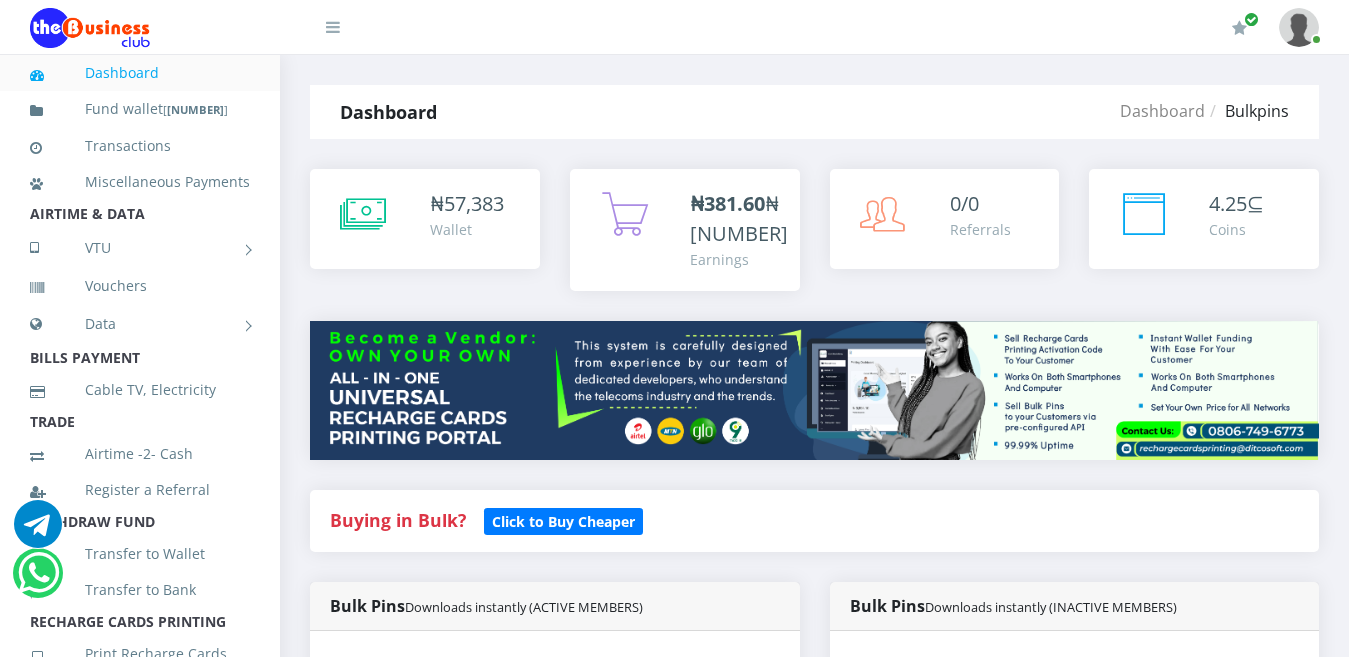 select on "Airtel" 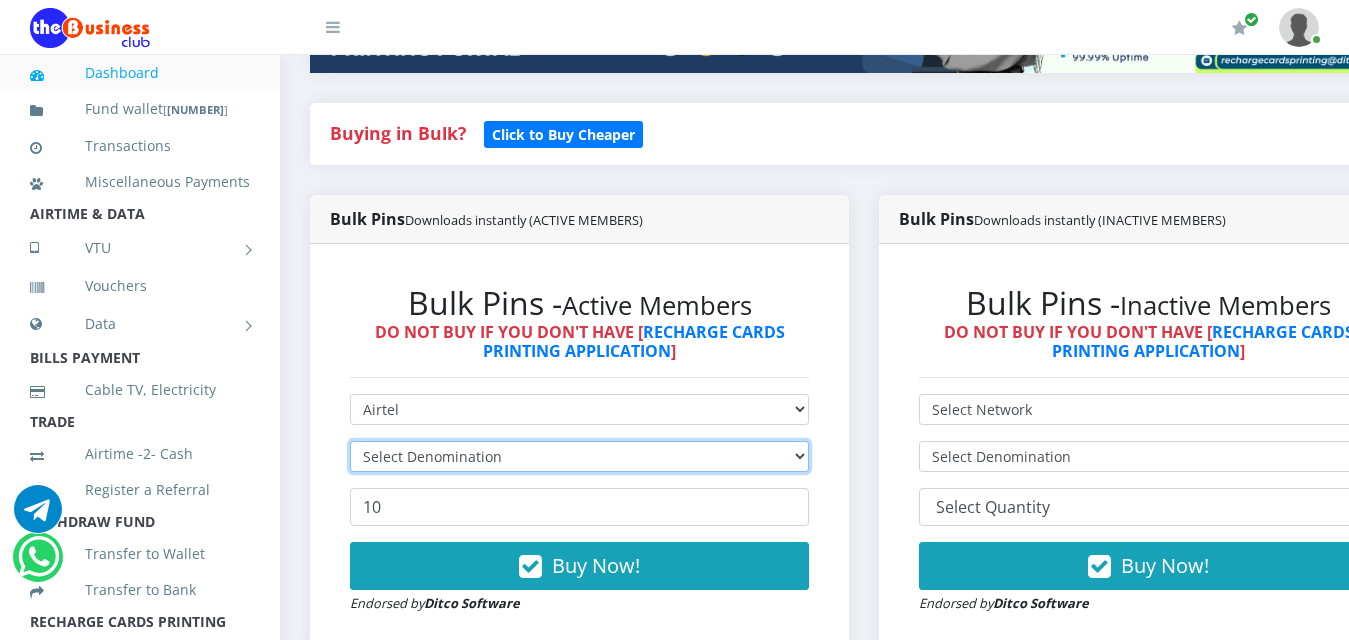 scroll, scrollTop: 400, scrollLeft: 0, axis: vertical 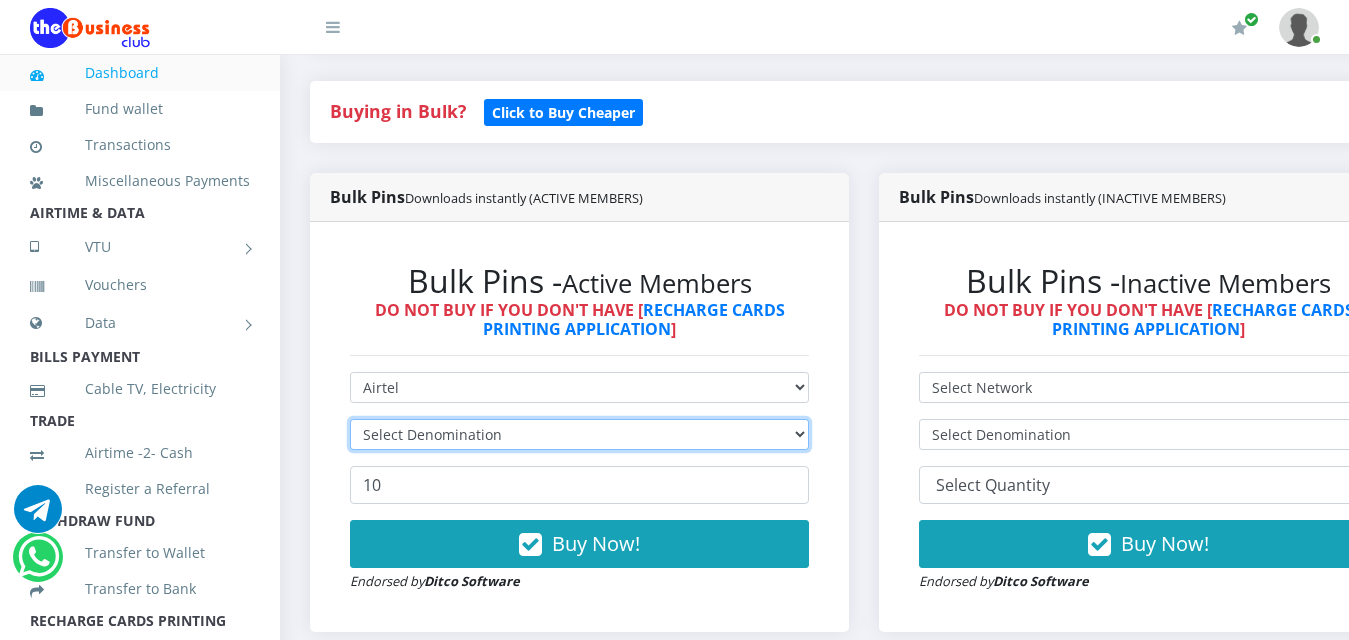 click on "Select Denomination" at bounding box center [579, 434] 